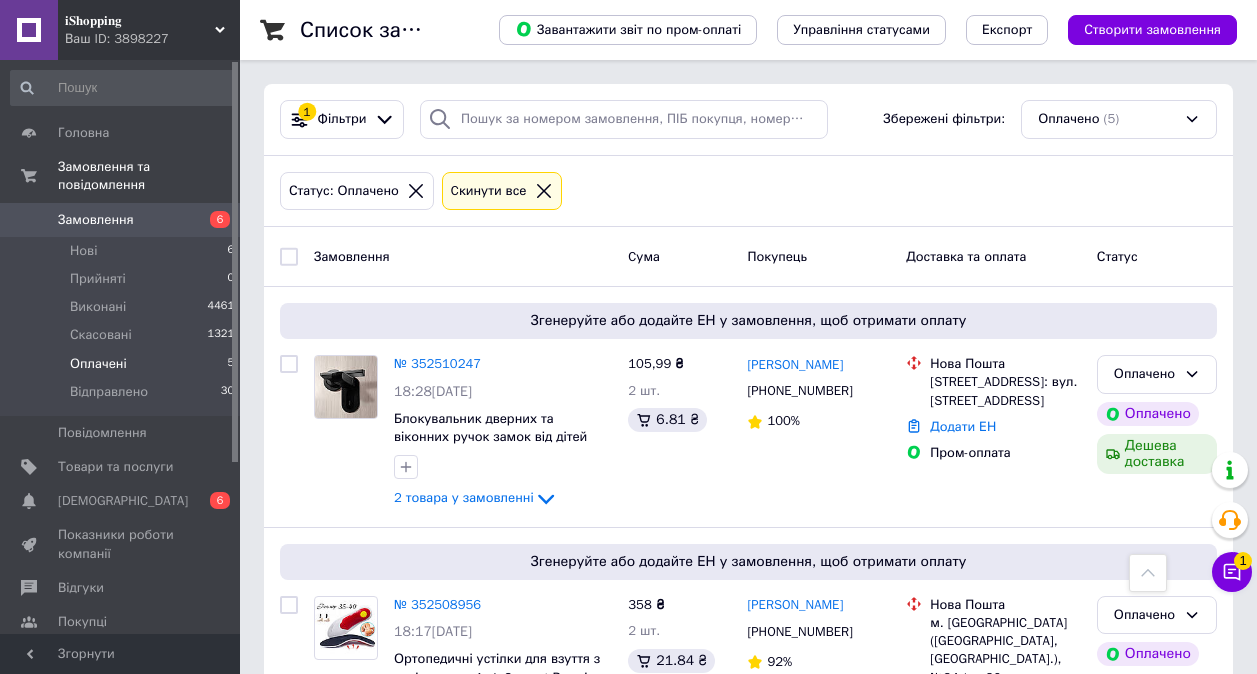 scroll, scrollTop: 700, scrollLeft: 0, axis: vertical 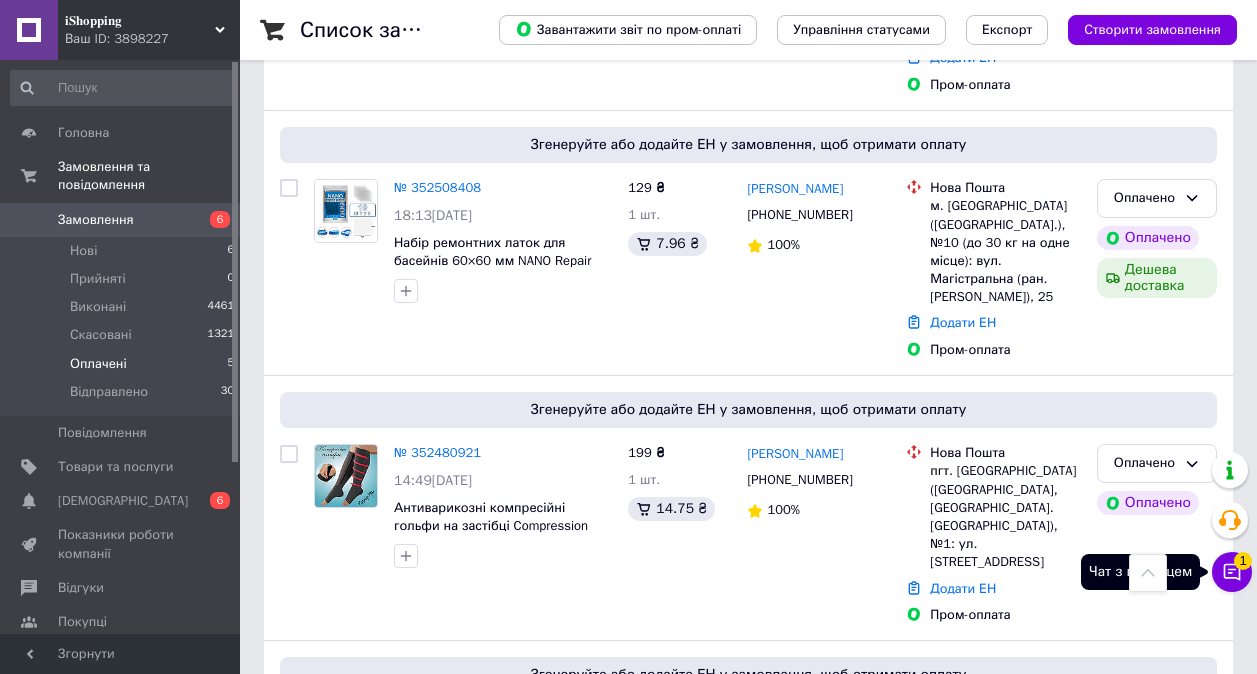 click 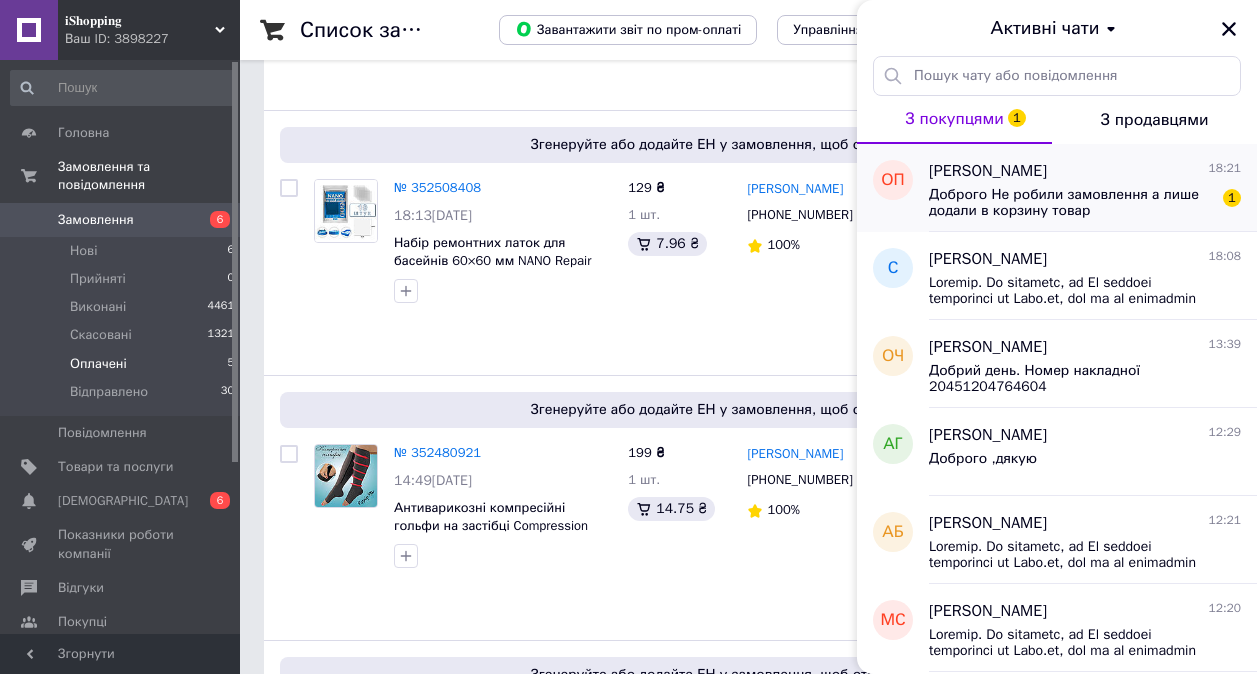 click on "Доброго
Не робили замовлення а лише додали в корзину товар" at bounding box center [1071, 203] 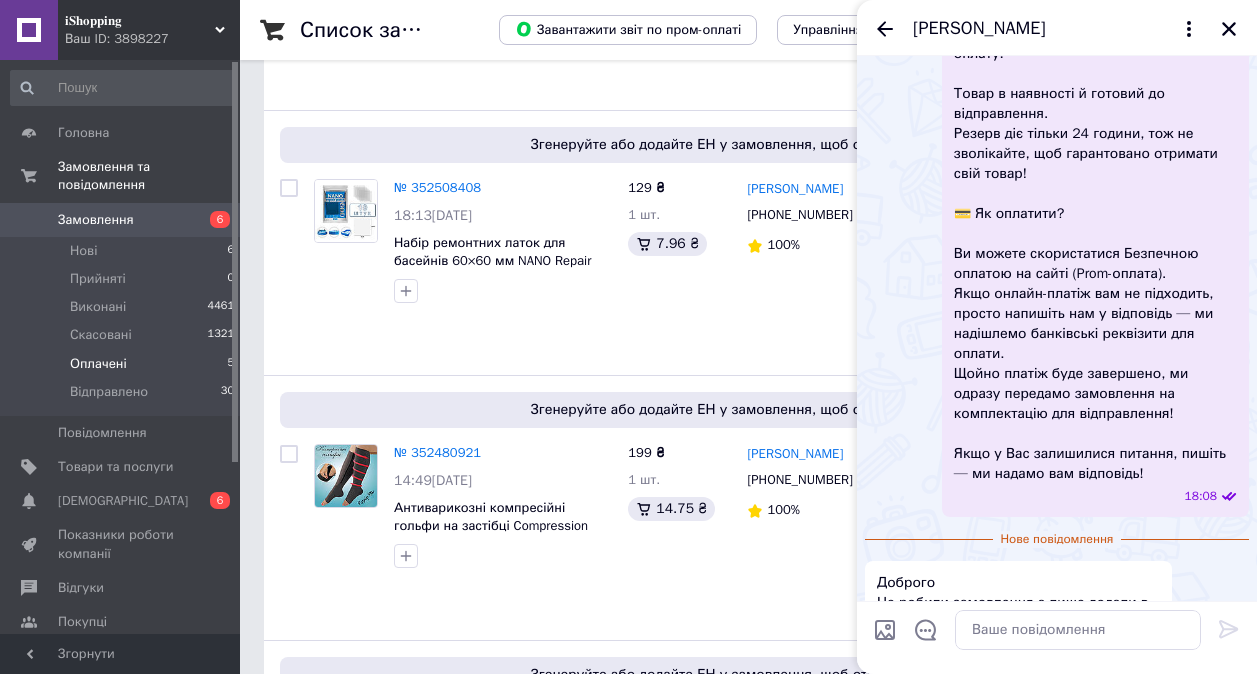 scroll, scrollTop: 472, scrollLeft: 0, axis: vertical 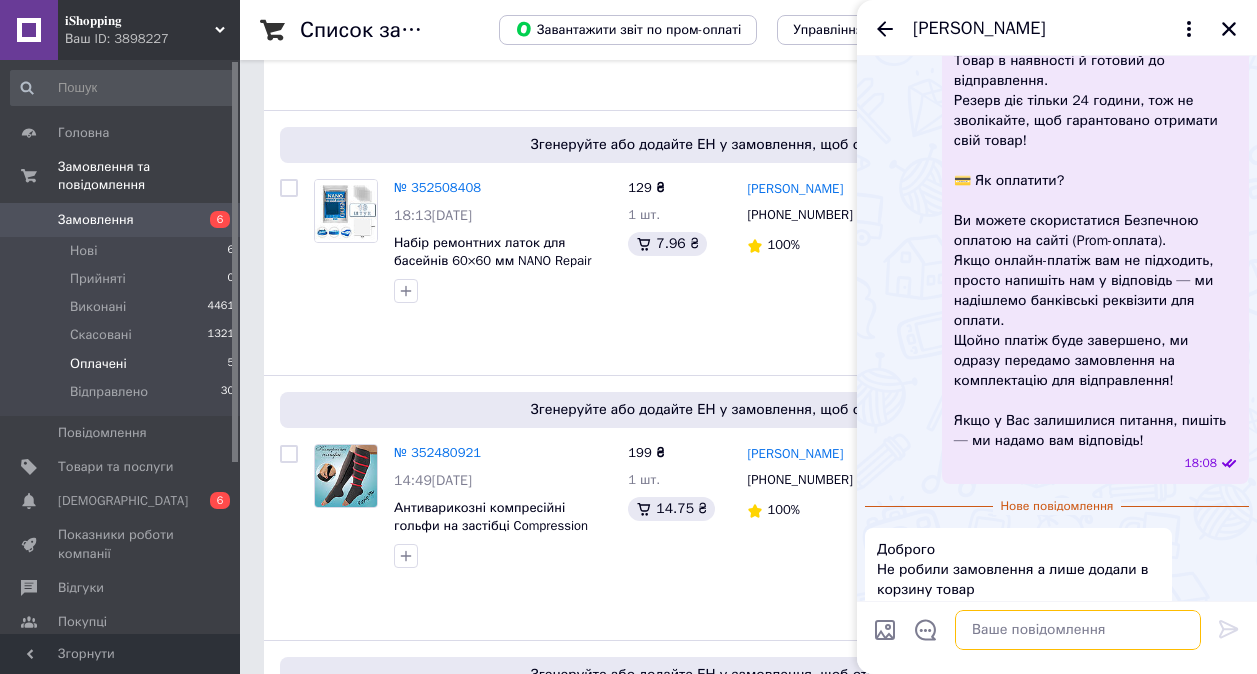 click at bounding box center [1078, 630] 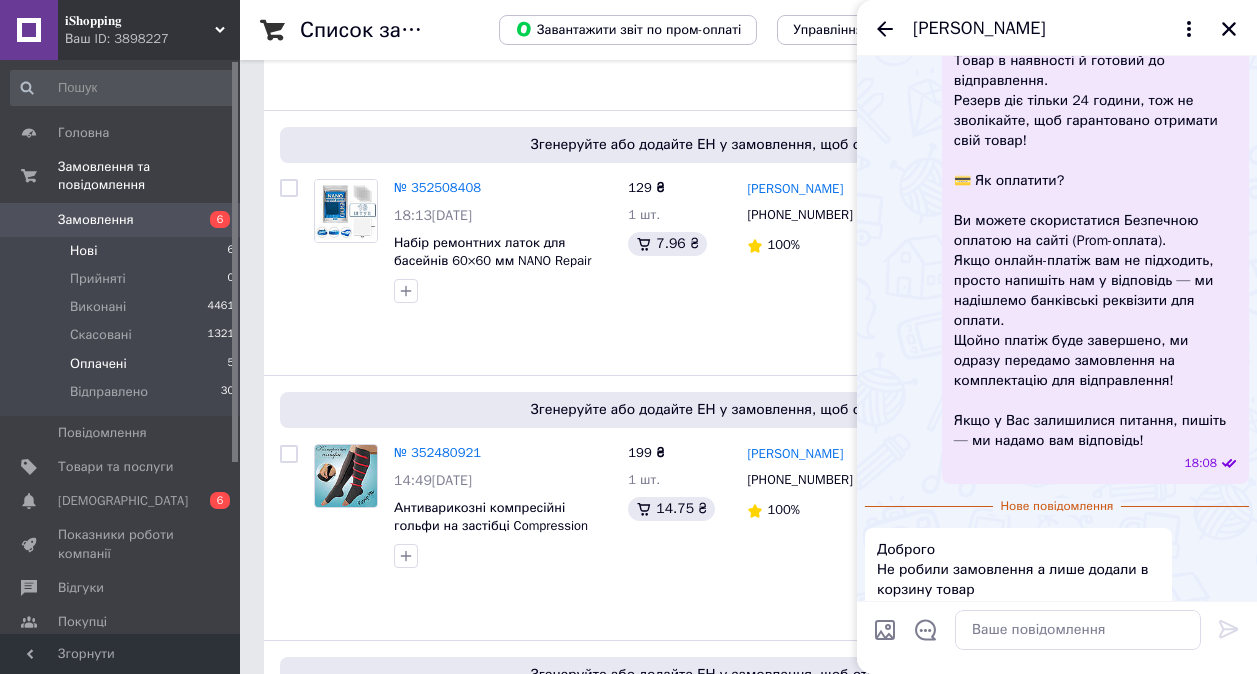 click on "Нові" at bounding box center (83, 251) 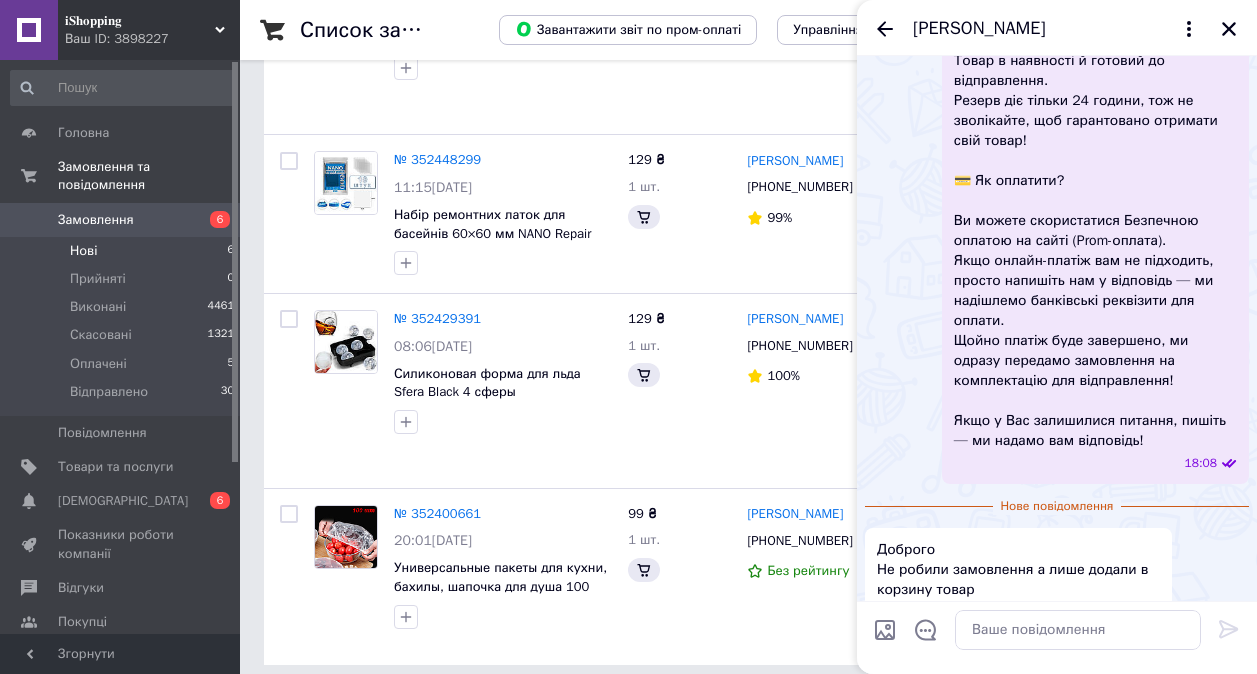 scroll, scrollTop: 0, scrollLeft: 0, axis: both 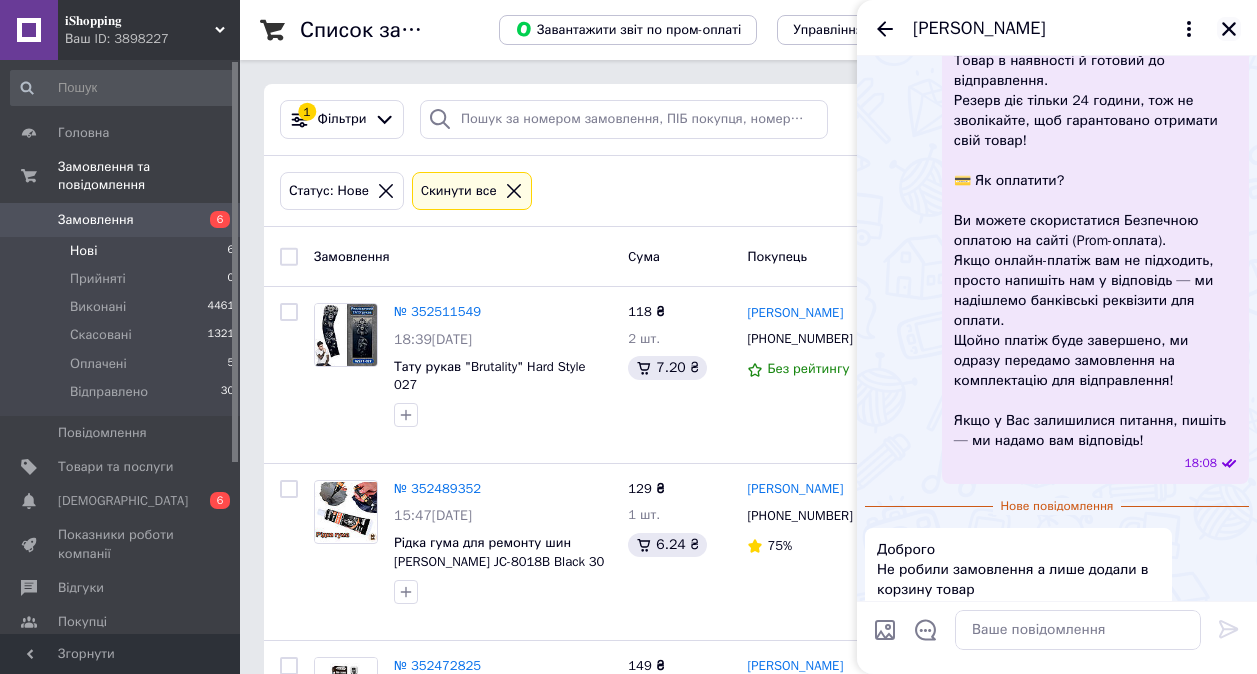 click 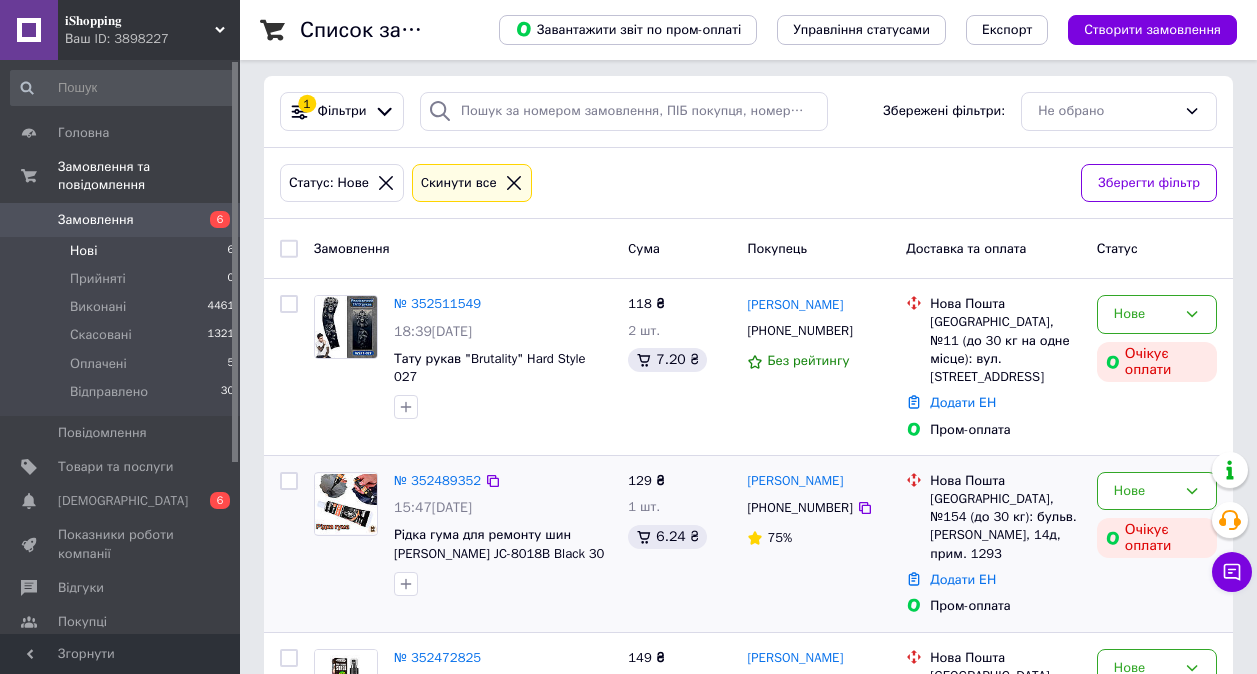 scroll, scrollTop: 200, scrollLeft: 0, axis: vertical 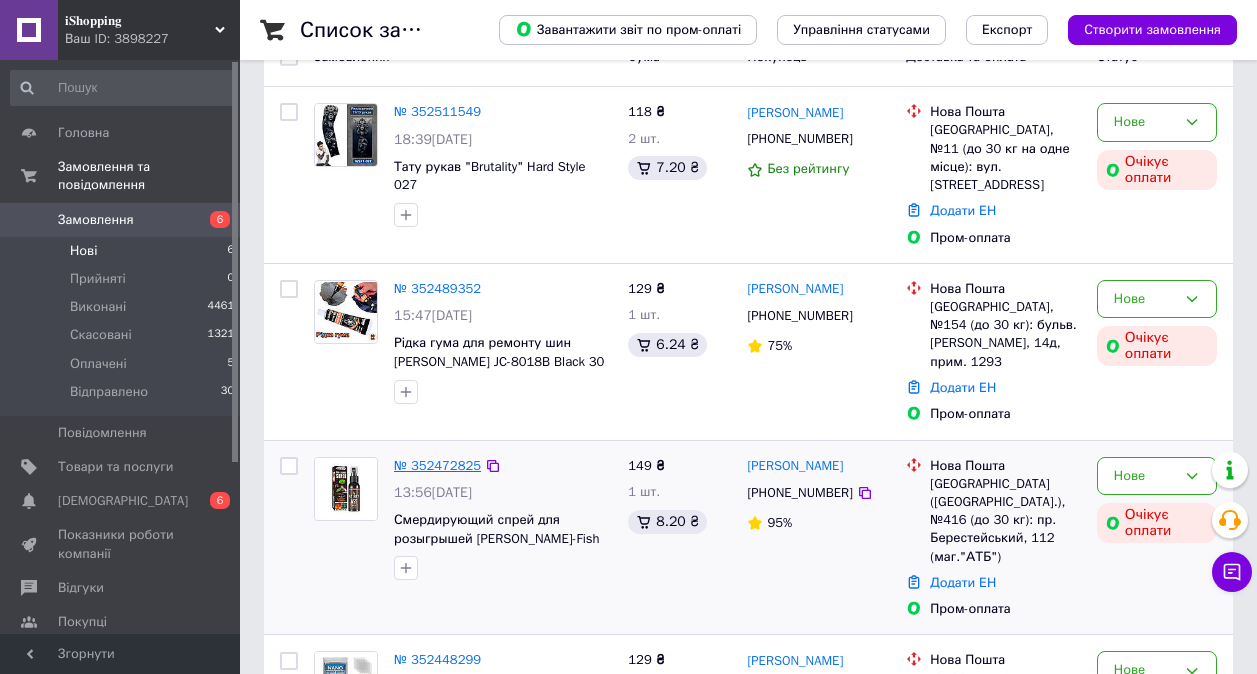 click on "№ 352472825" at bounding box center [437, 465] 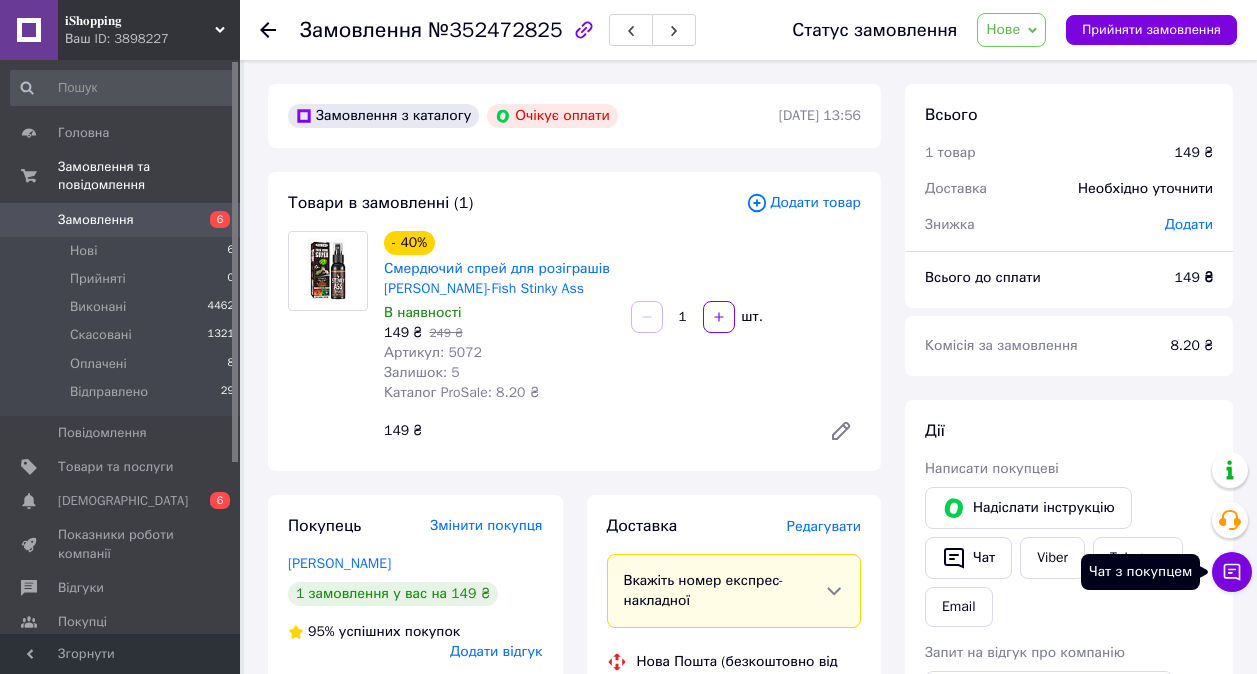 click 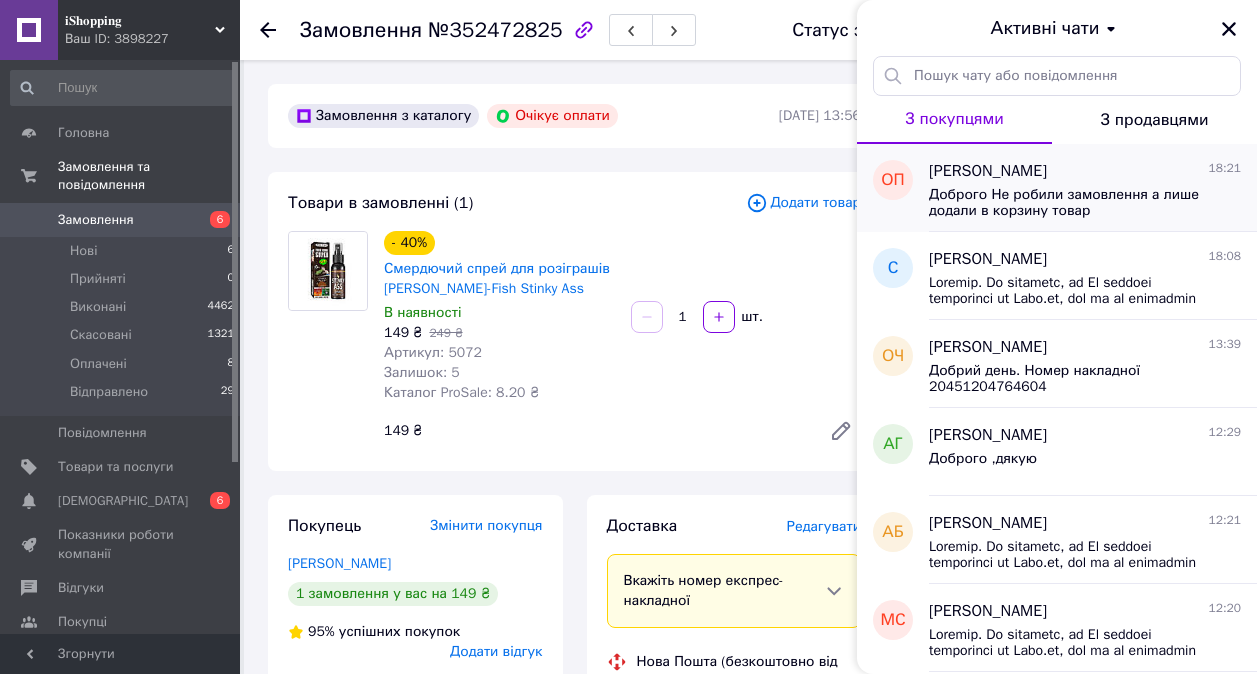 click on "Доброго
Не робили замовлення а лише додали в корзину товар" at bounding box center [1071, 203] 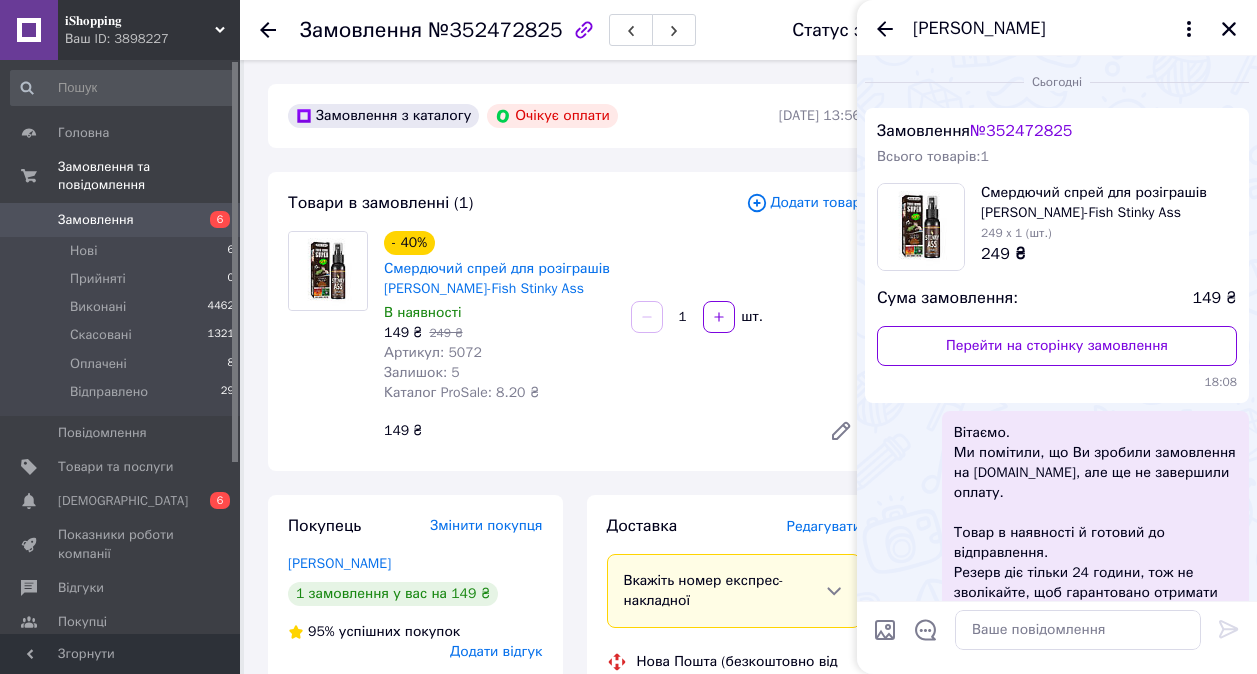 scroll, scrollTop: 436, scrollLeft: 0, axis: vertical 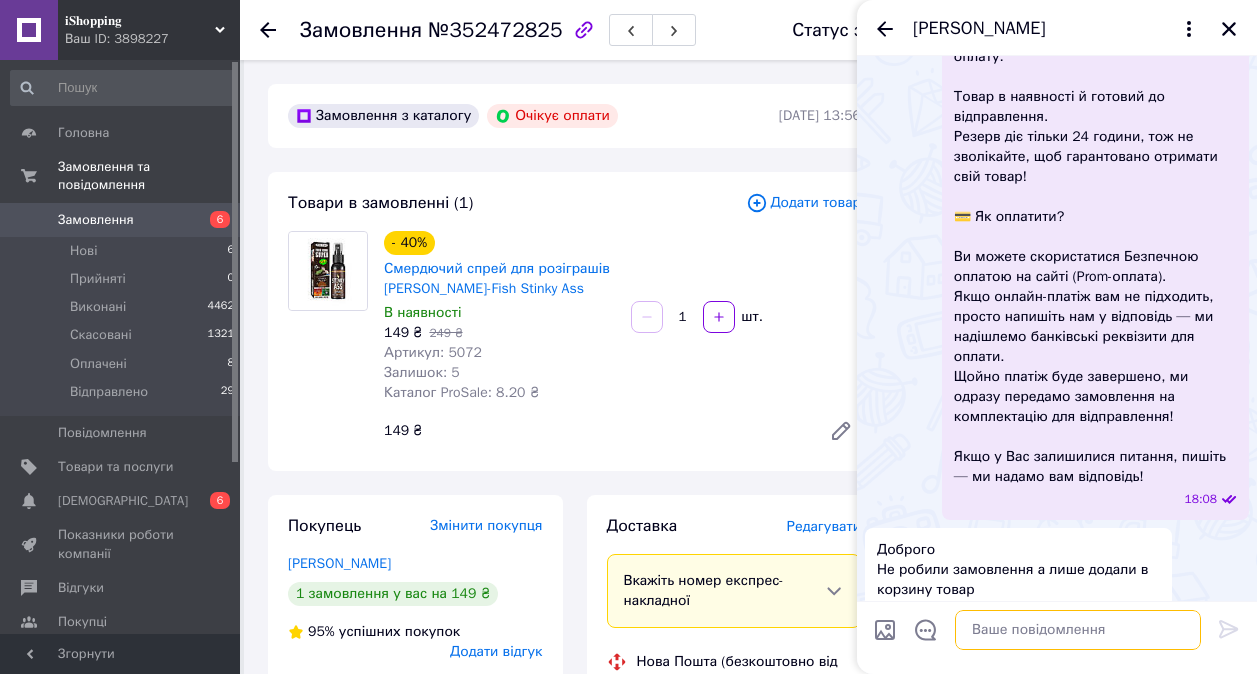 click at bounding box center (1078, 630) 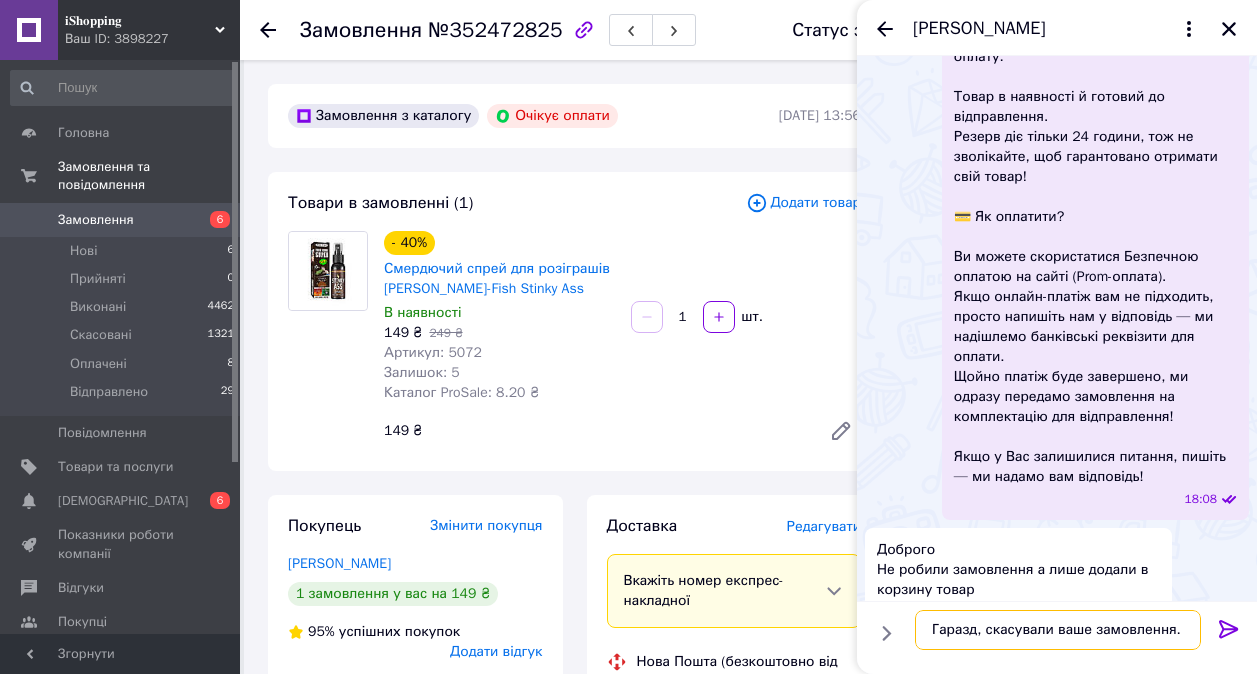 type on "Гаразд, скасували ваше замовлення." 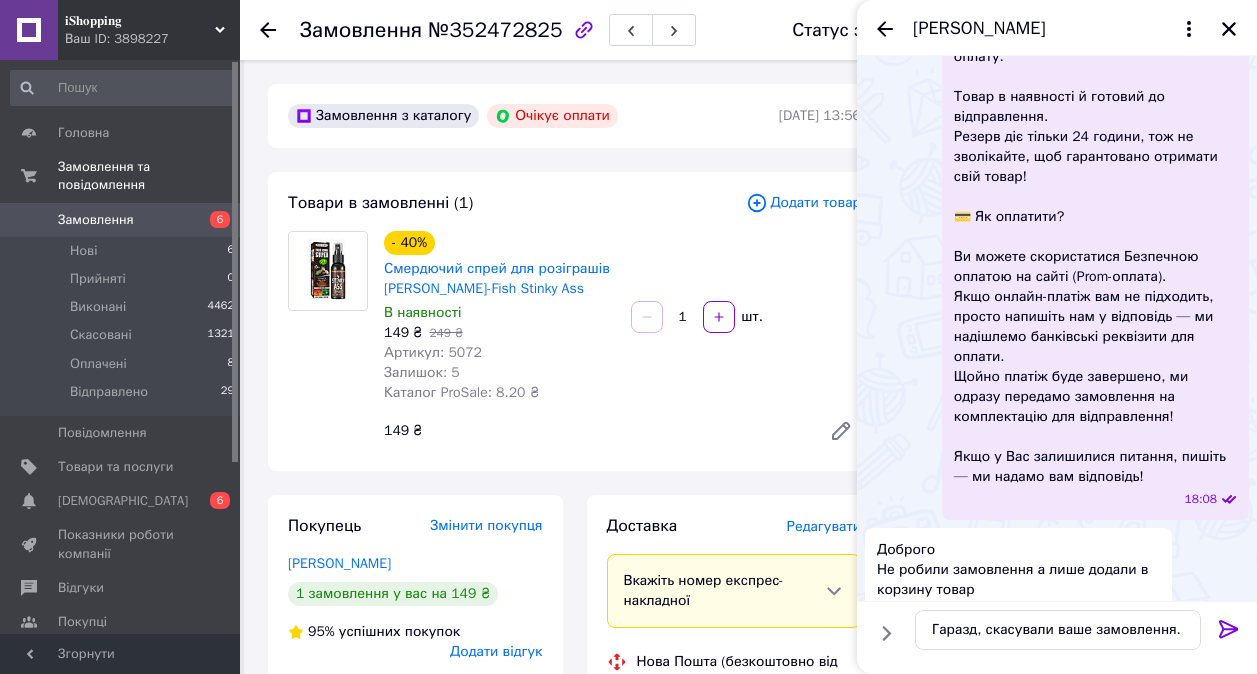 click 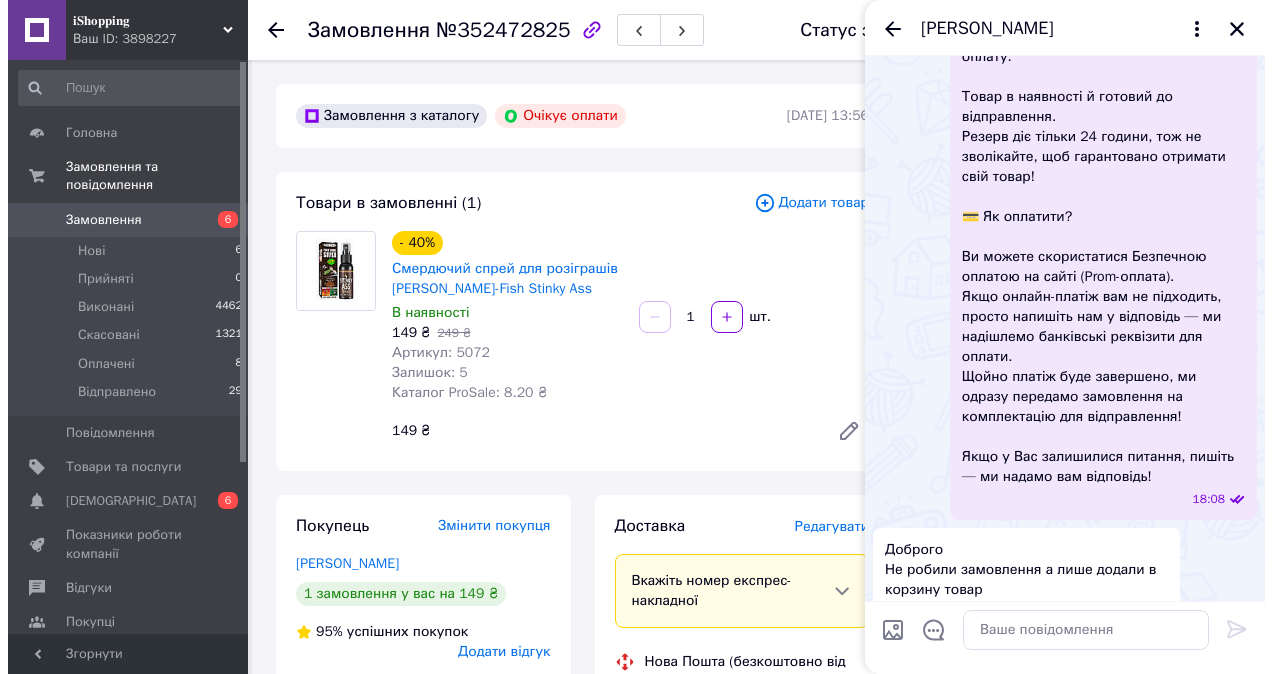 scroll, scrollTop: 509, scrollLeft: 0, axis: vertical 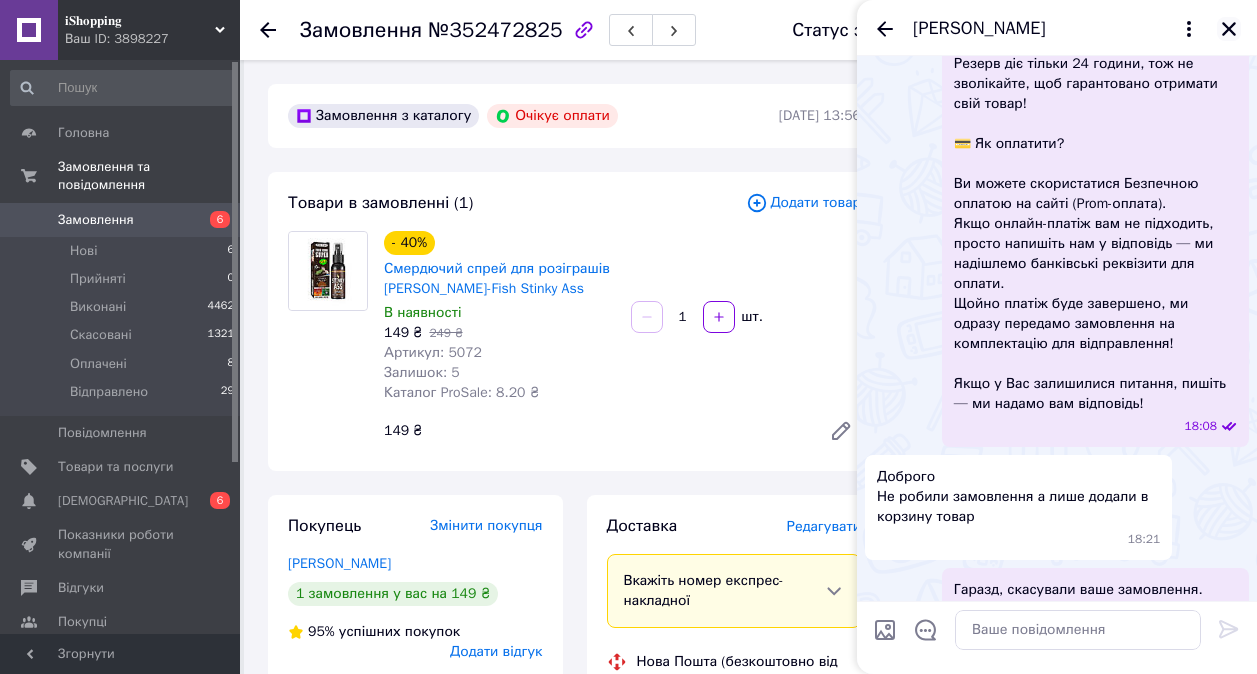 click 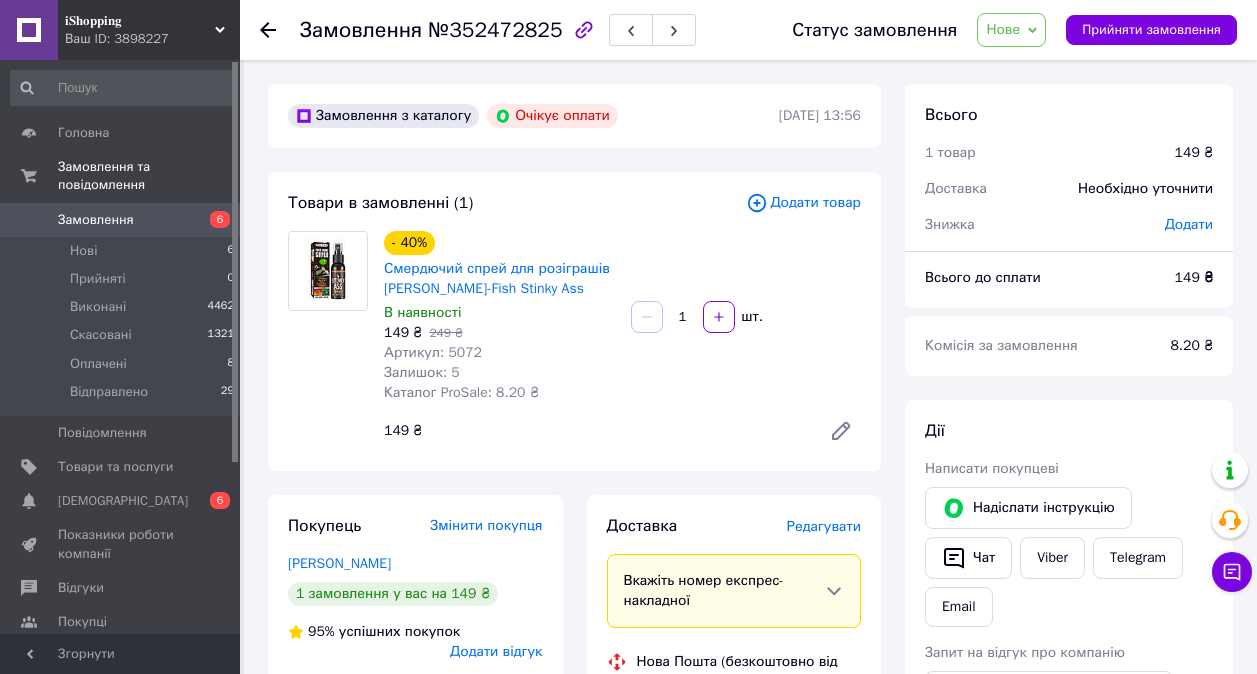 click on "Нове" at bounding box center (1003, 29) 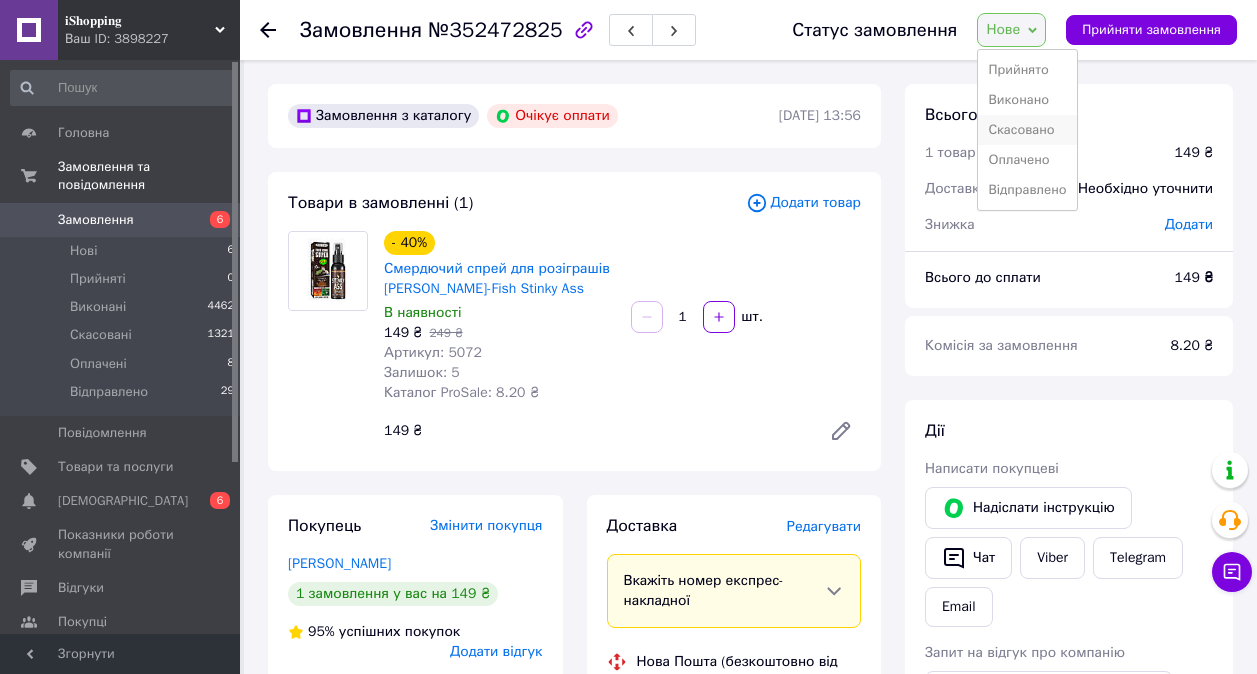 click on "Скасовано" at bounding box center [1027, 130] 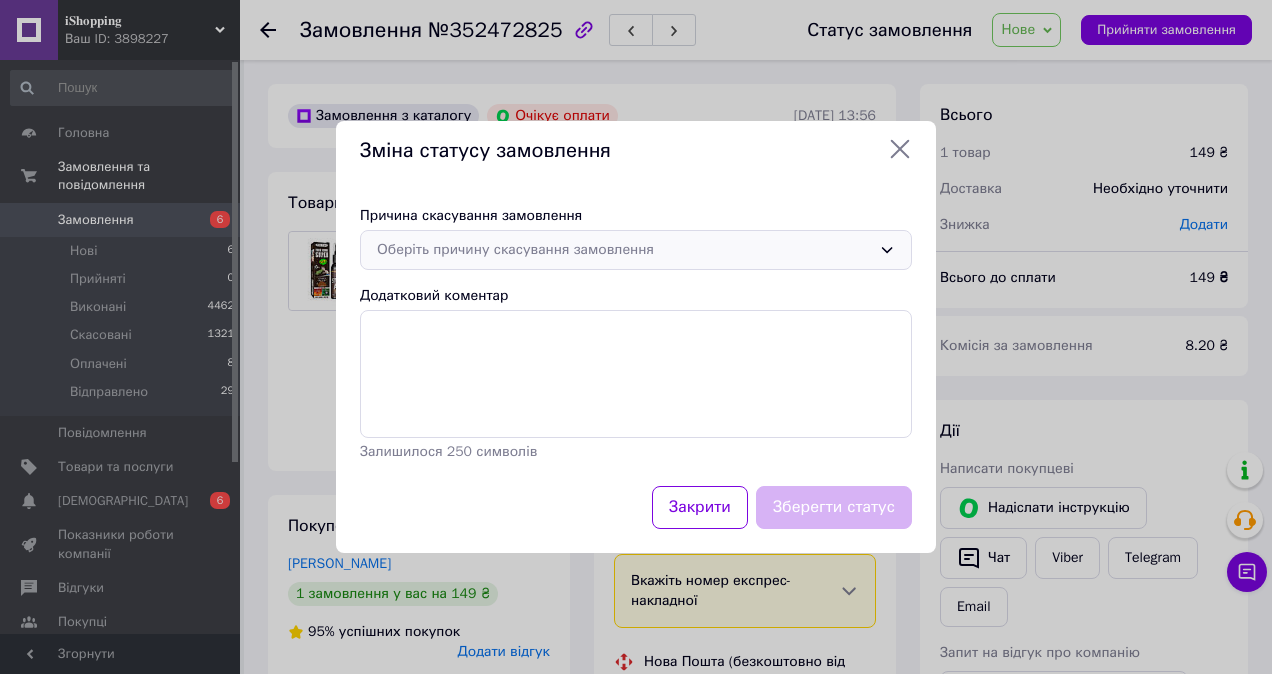 click on "Оберіть причину скасування замовлення" at bounding box center [624, 250] 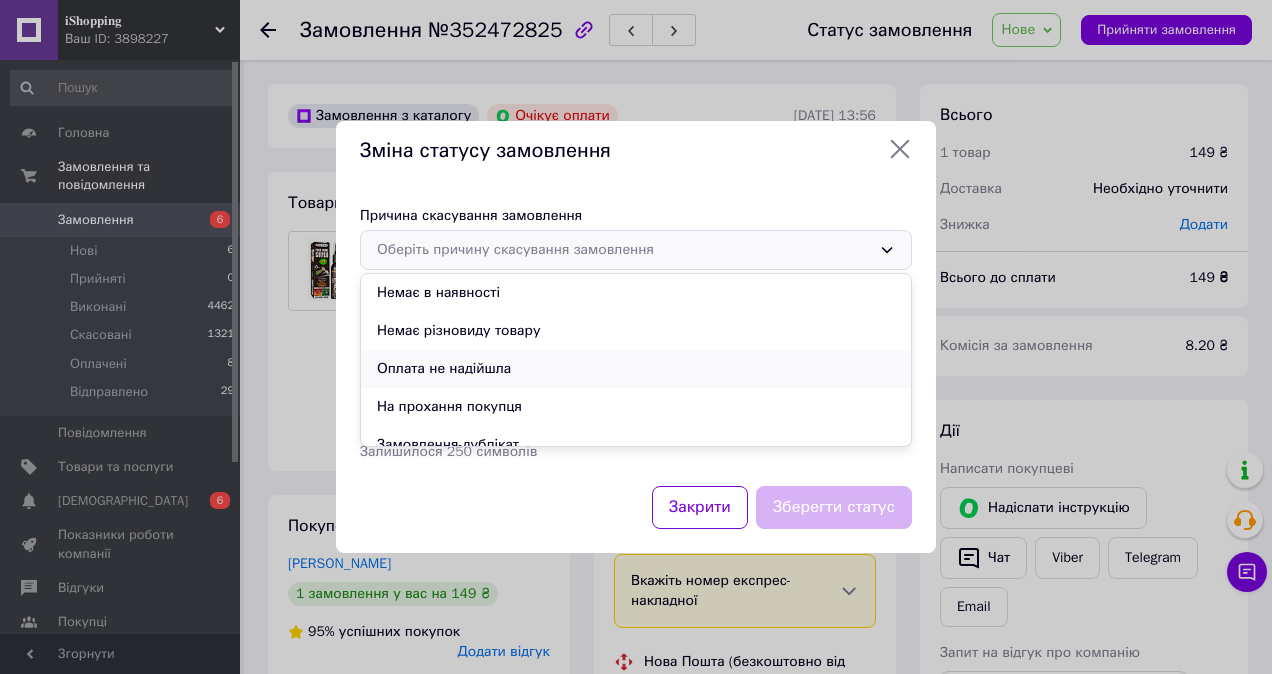 click on "Оплата не надійшла" at bounding box center [636, 369] 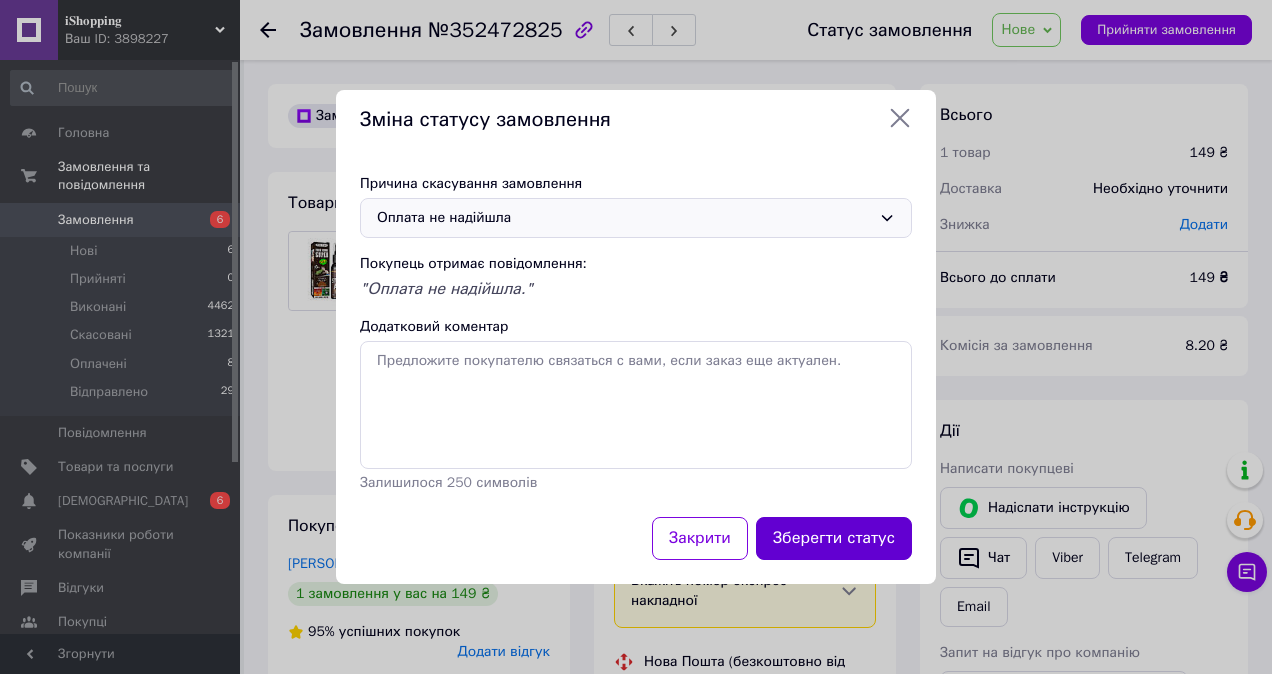 click on "Зберегти статус" at bounding box center [834, 538] 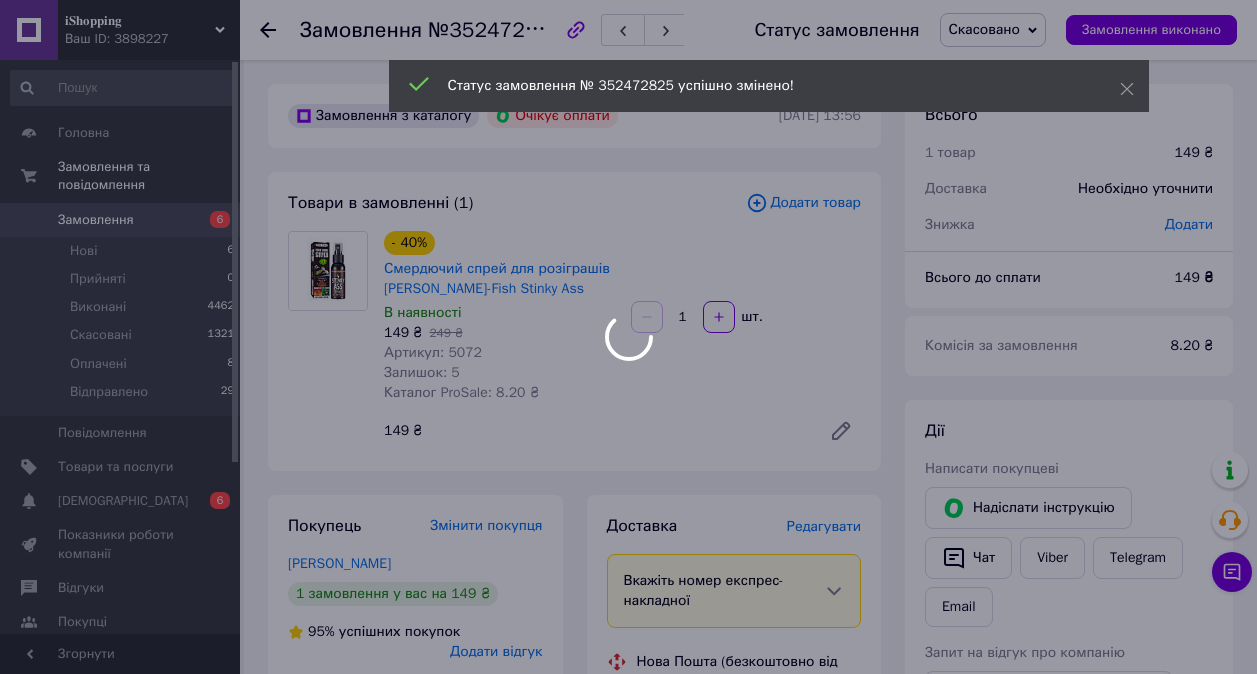 click at bounding box center [628, 337] 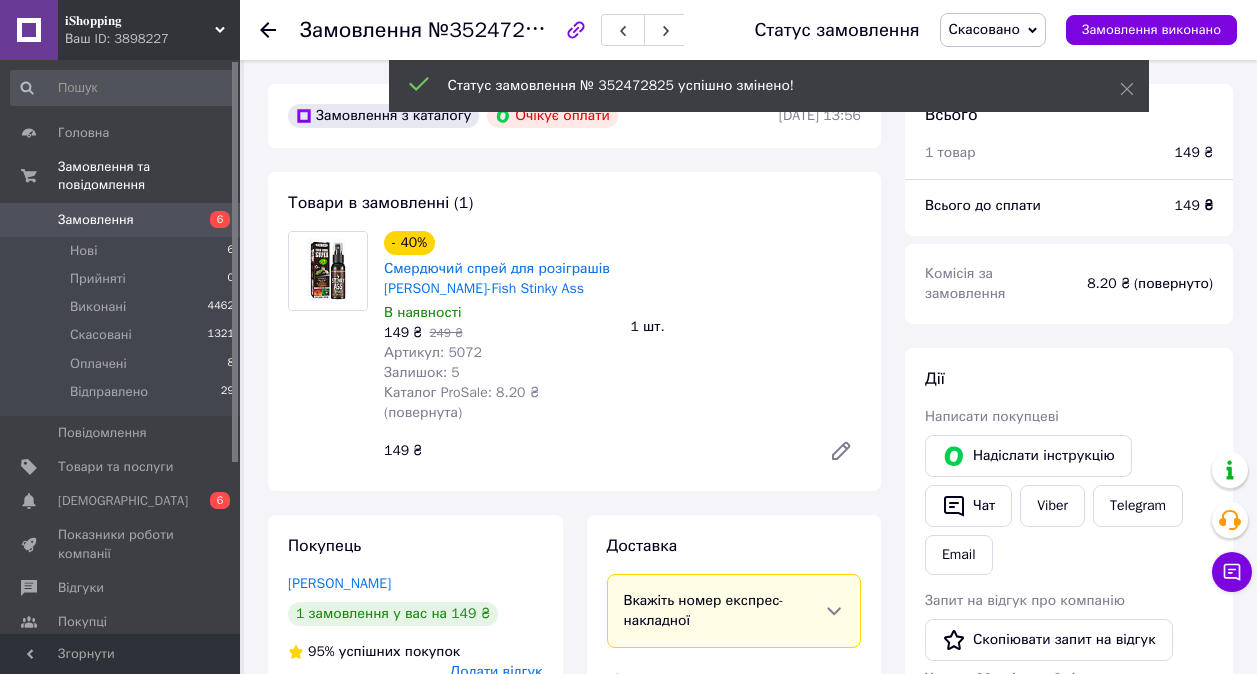 click on "Додати відгук" at bounding box center (496, 671) 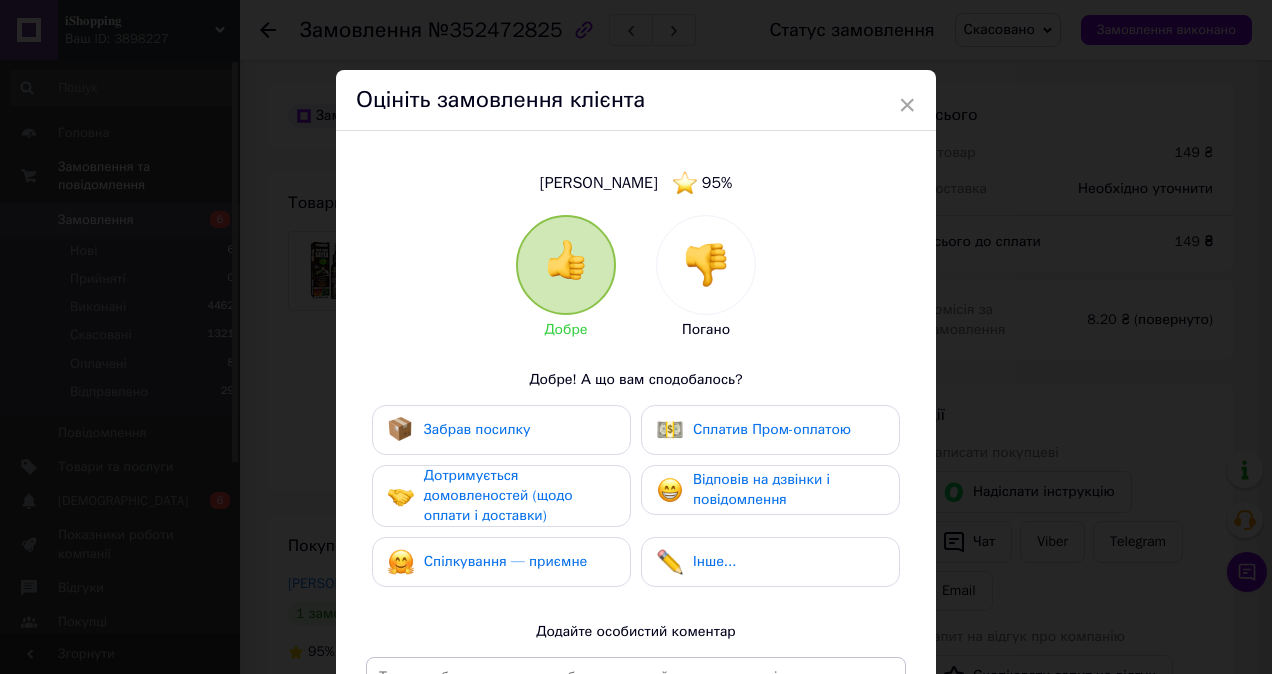 click at bounding box center [706, 265] 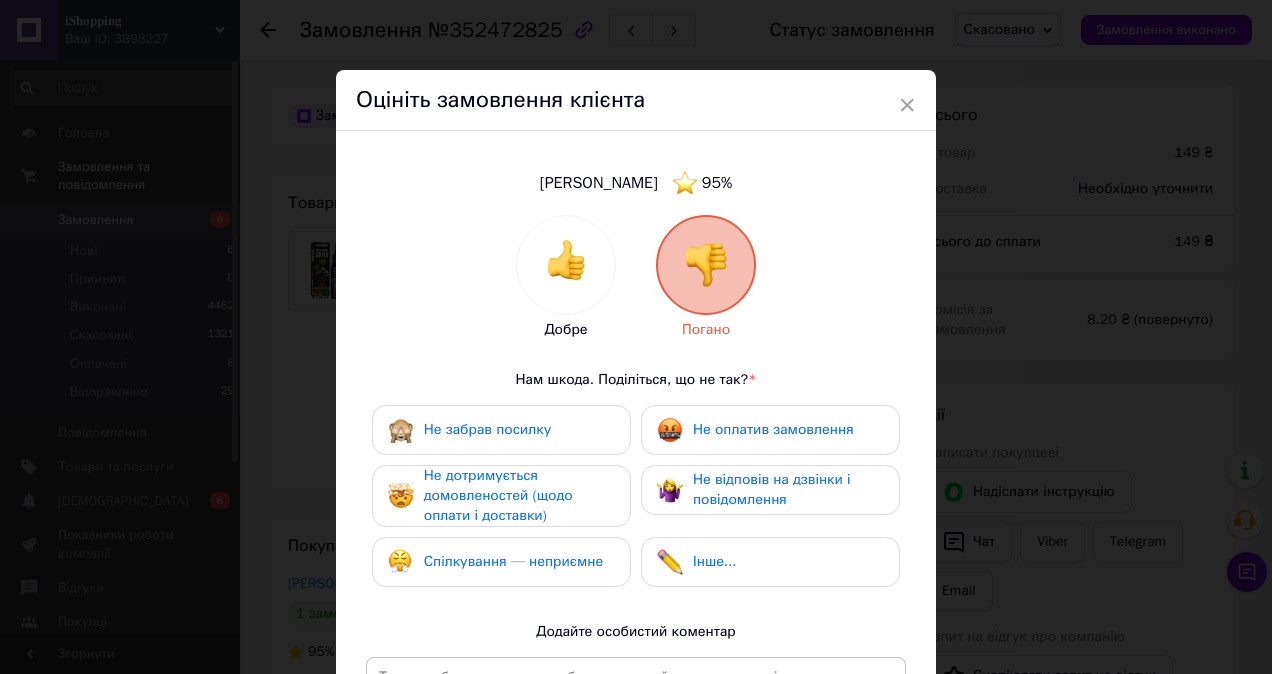click on "Не оплатив замовлення" at bounding box center (773, 429) 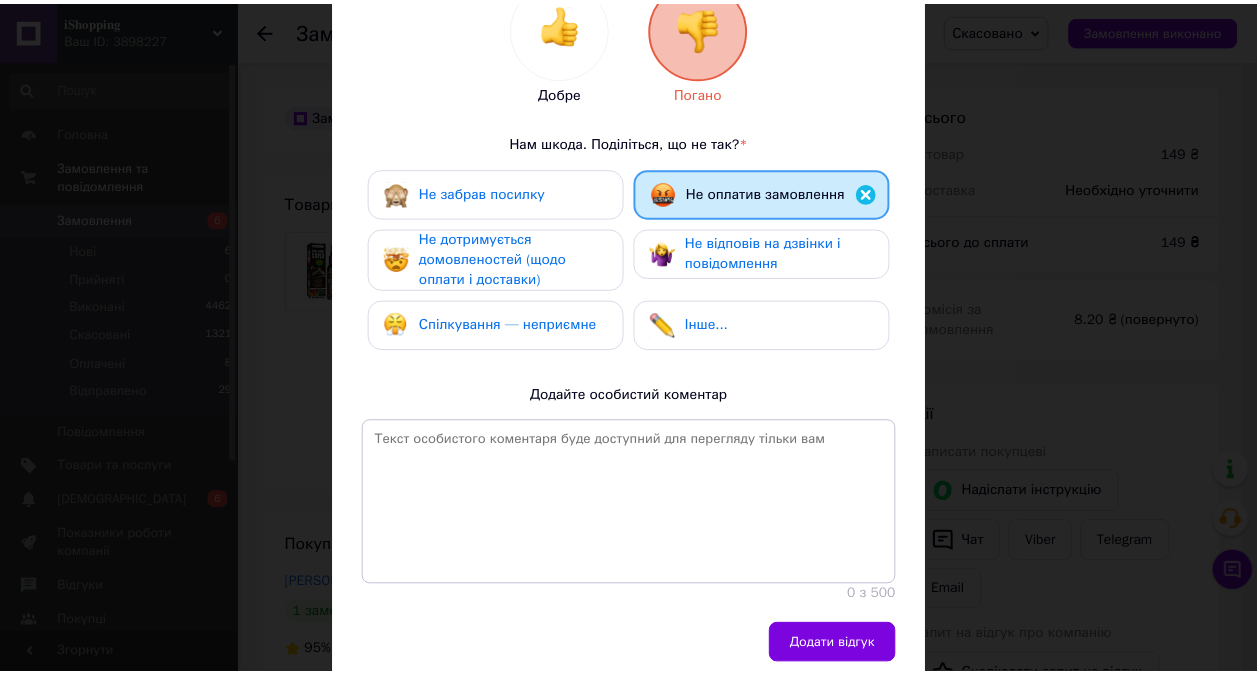 scroll, scrollTop: 318, scrollLeft: 0, axis: vertical 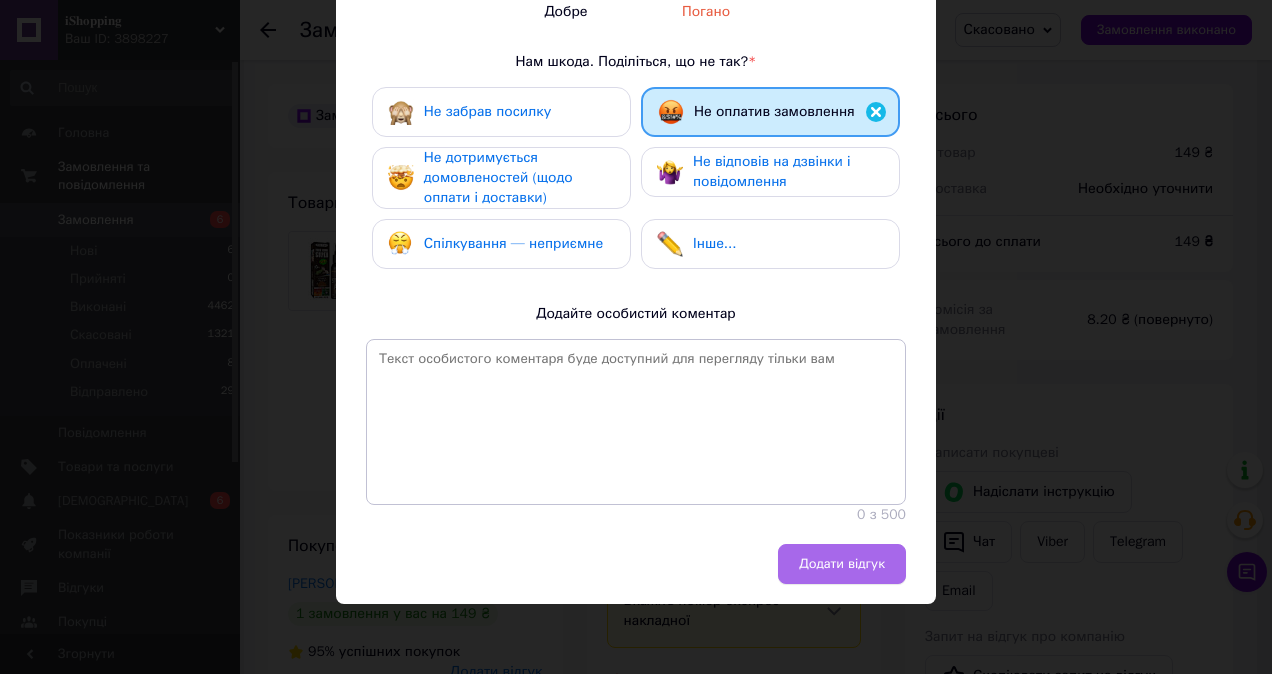 click on "Додати відгук" at bounding box center (842, 564) 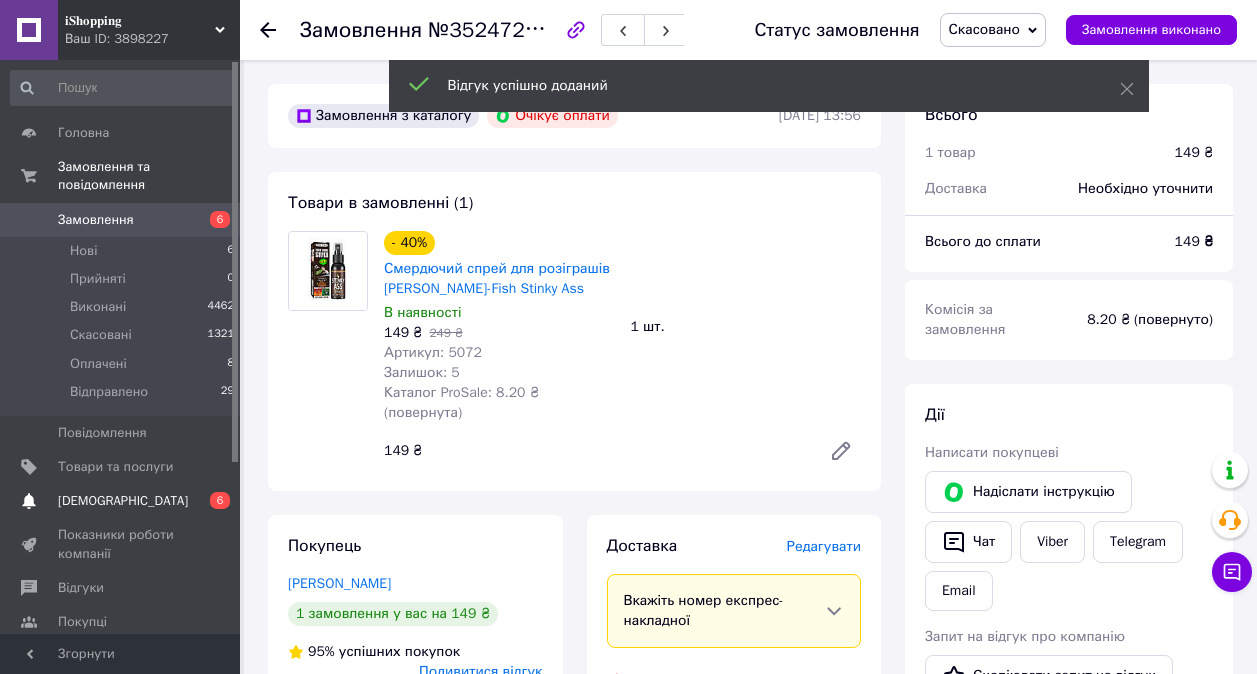 click on "[DEMOGRAPHIC_DATA]" at bounding box center [123, 501] 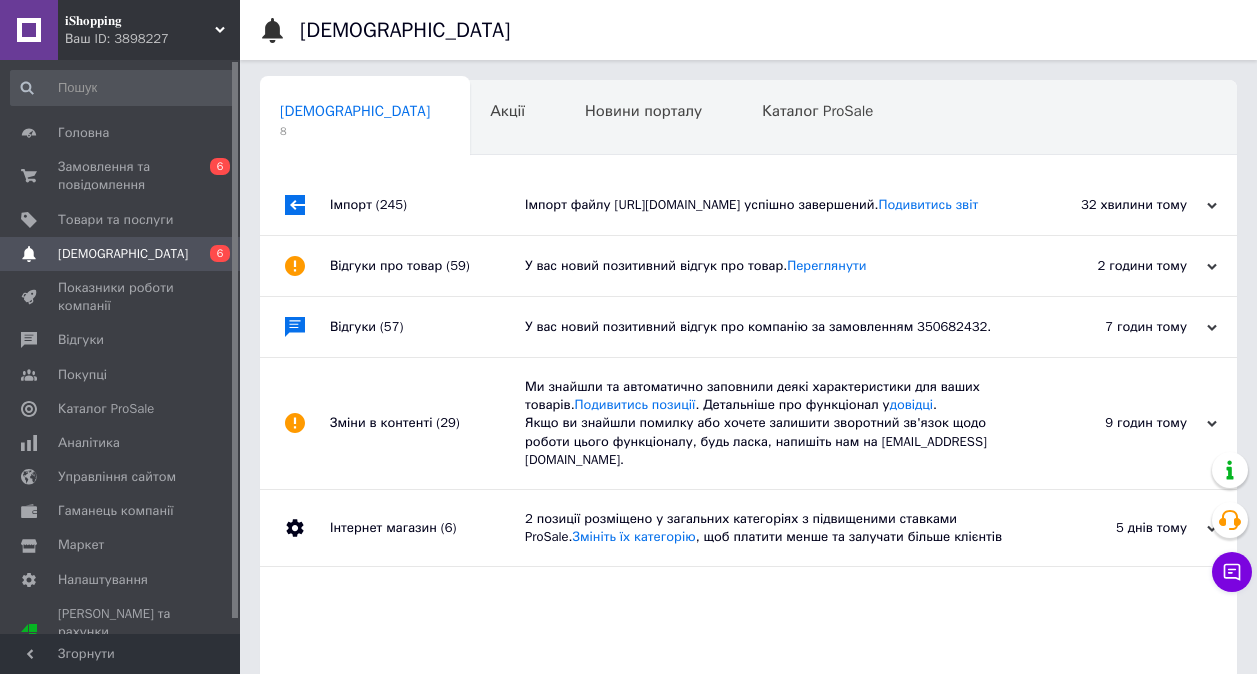 click on "У вас новий позитивний відгук про товар.  [GEOGRAPHIC_DATA]" at bounding box center [771, 266] 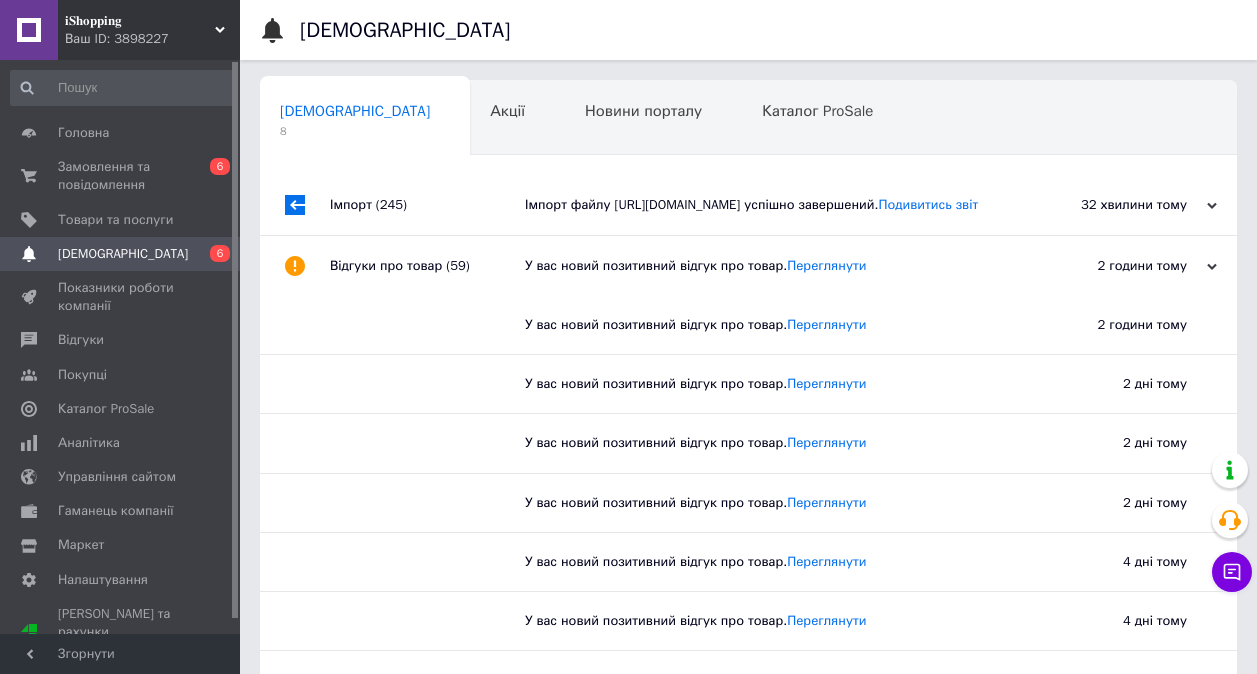 click on "32 хвилини тому" at bounding box center (1117, 205) 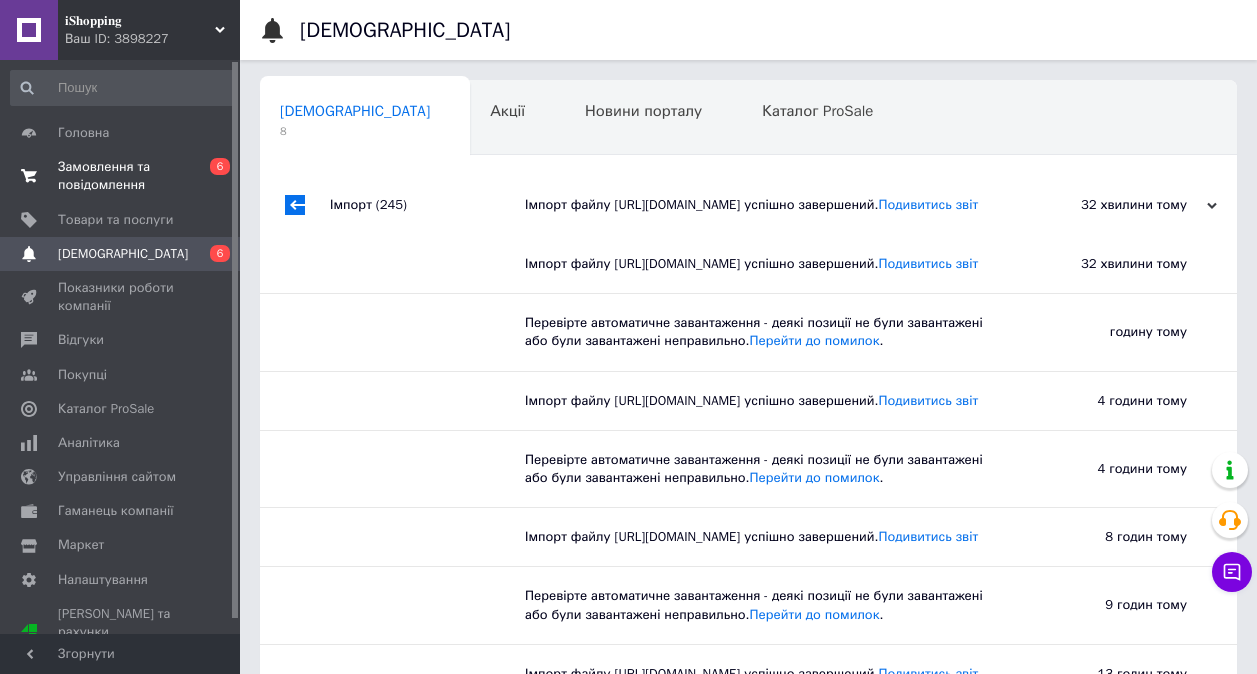 click on "Замовлення та повідомлення" at bounding box center (121, 176) 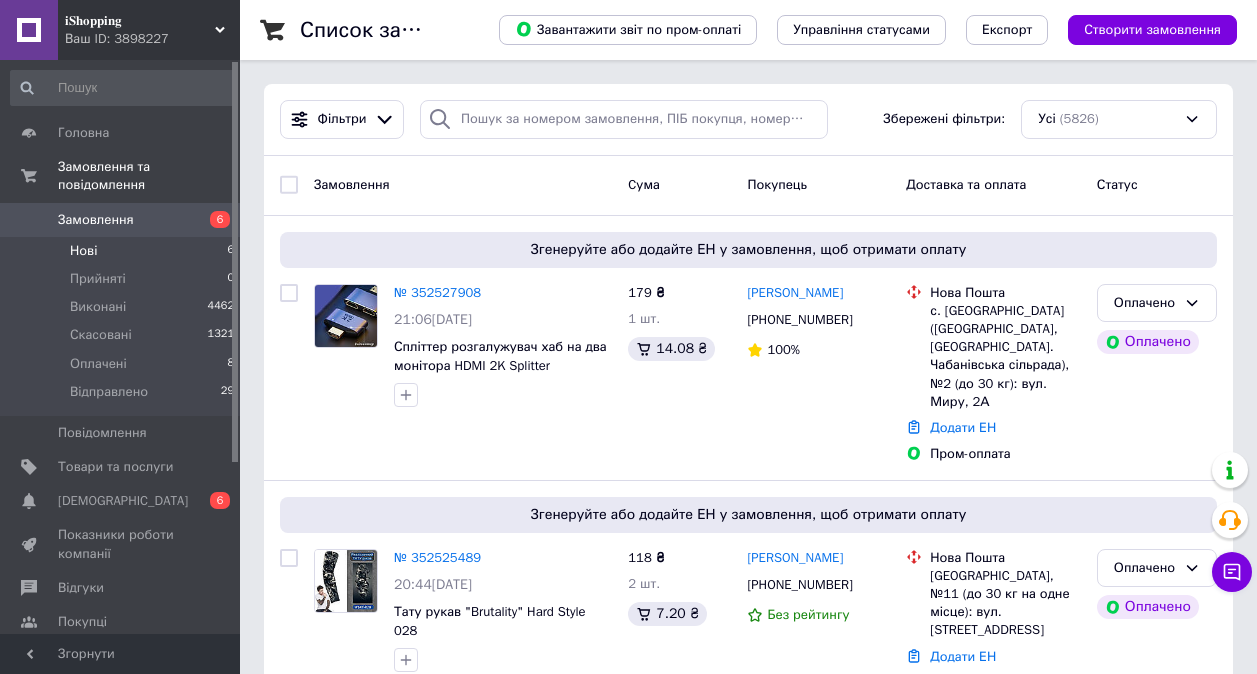 click on "Нові" at bounding box center (83, 251) 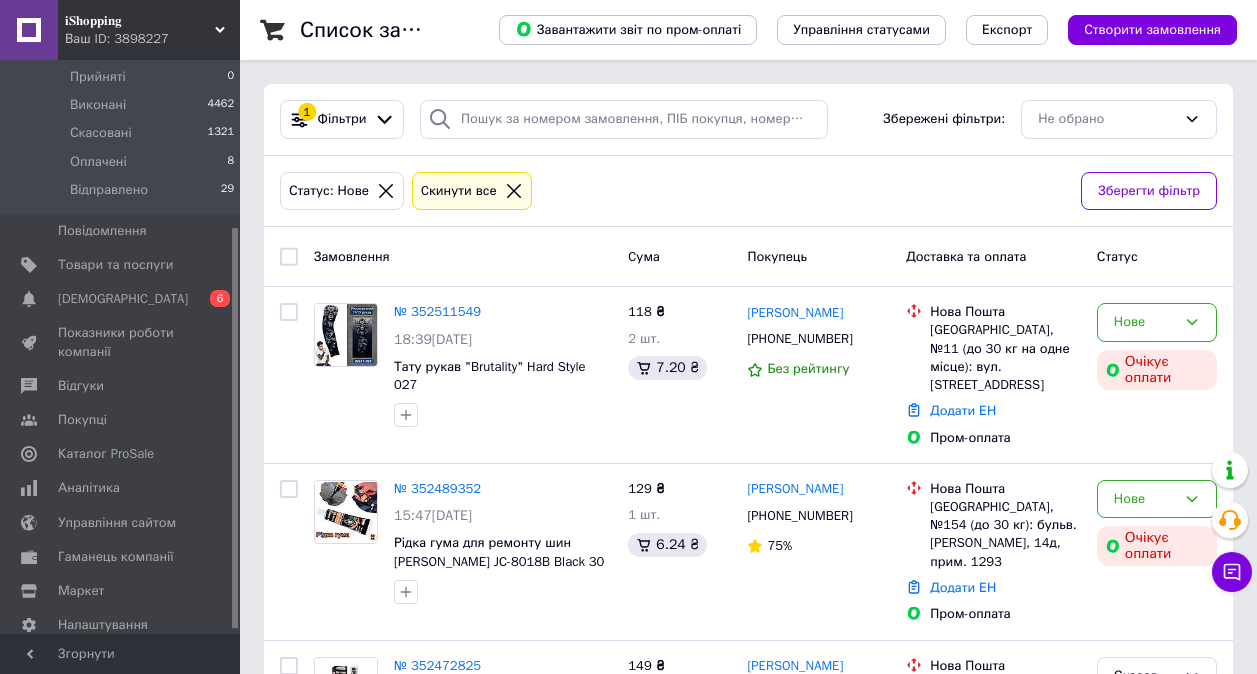 scroll, scrollTop: 244, scrollLeft: 0, axis: vertical 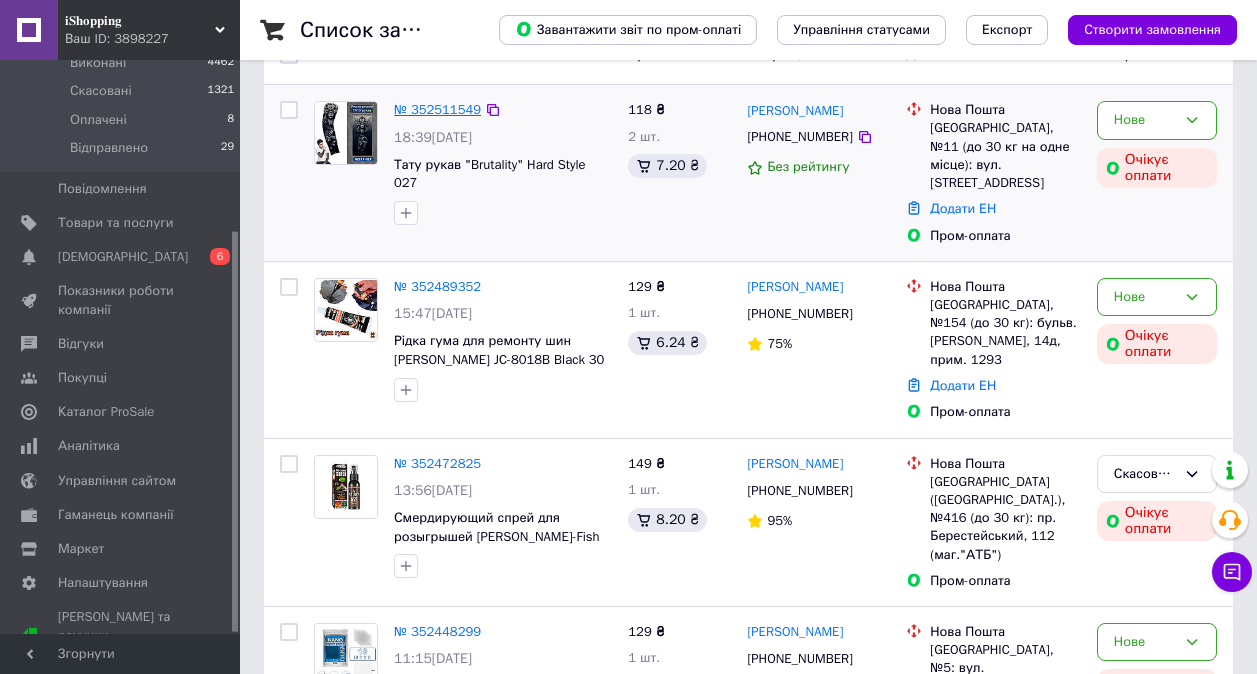 click on "№ 352511549" at bounding box center (437, 109) 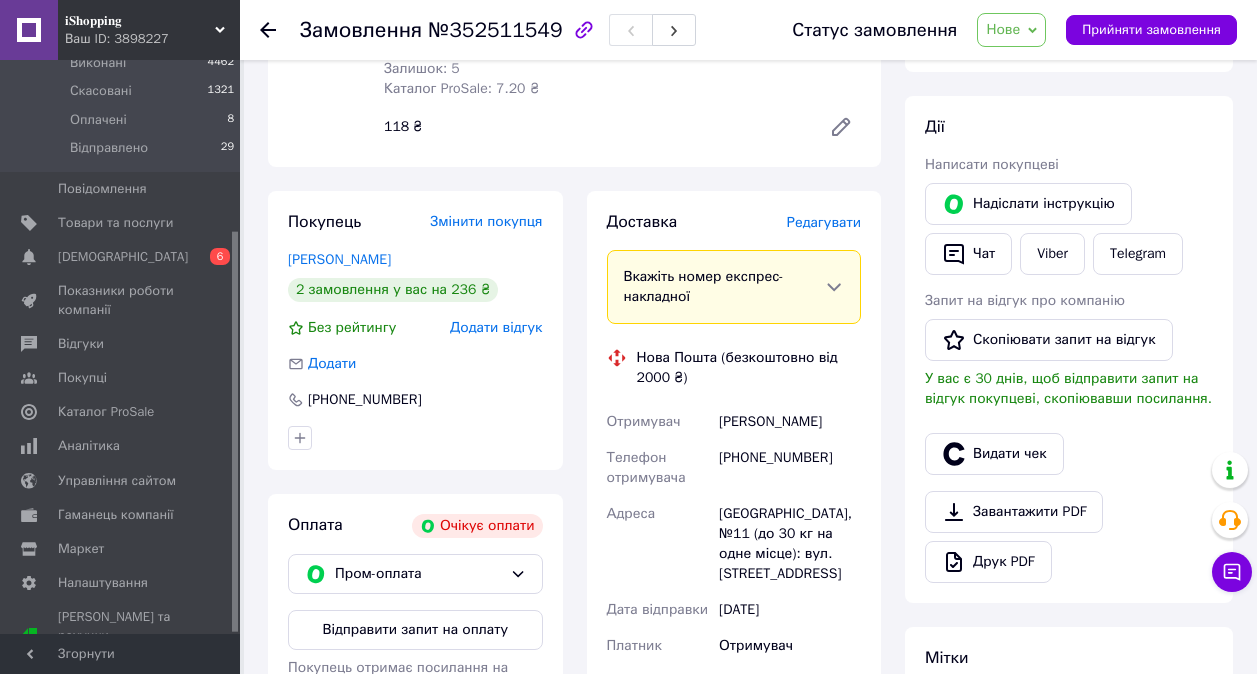 scroll, scrollTop: 302, scrollLeft: 0, axis: vertical 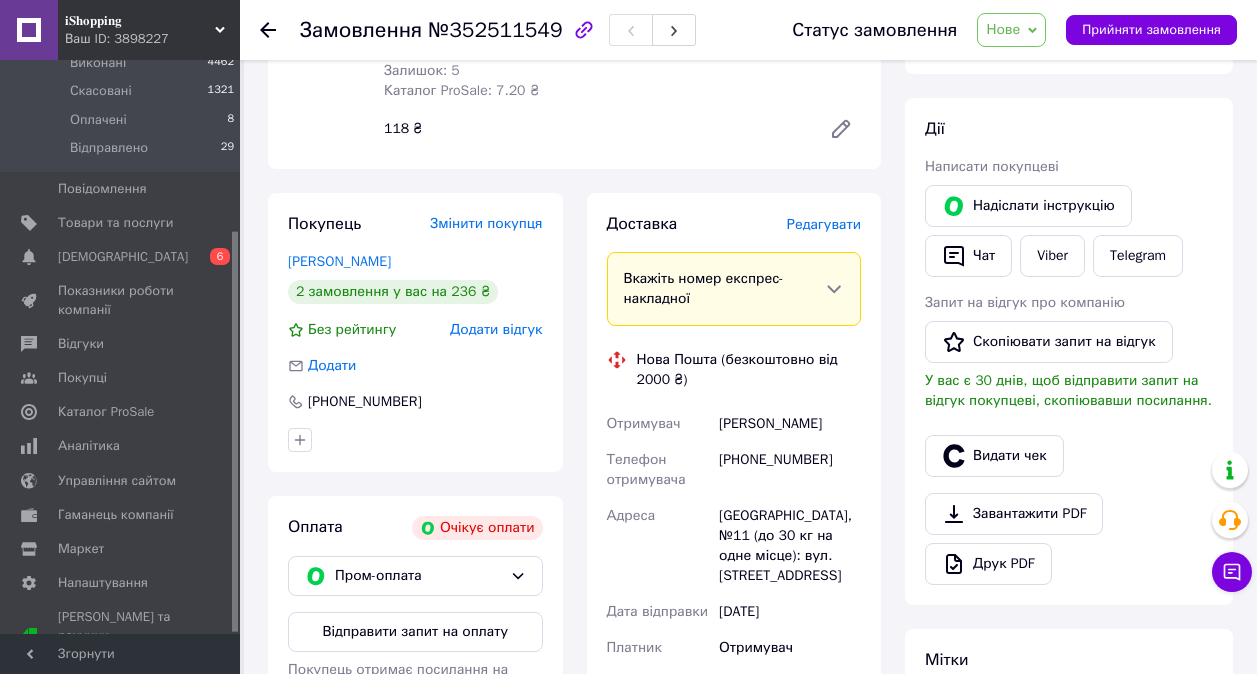 click on "[PERSON_NAME]" at bounding box center [339, 261] 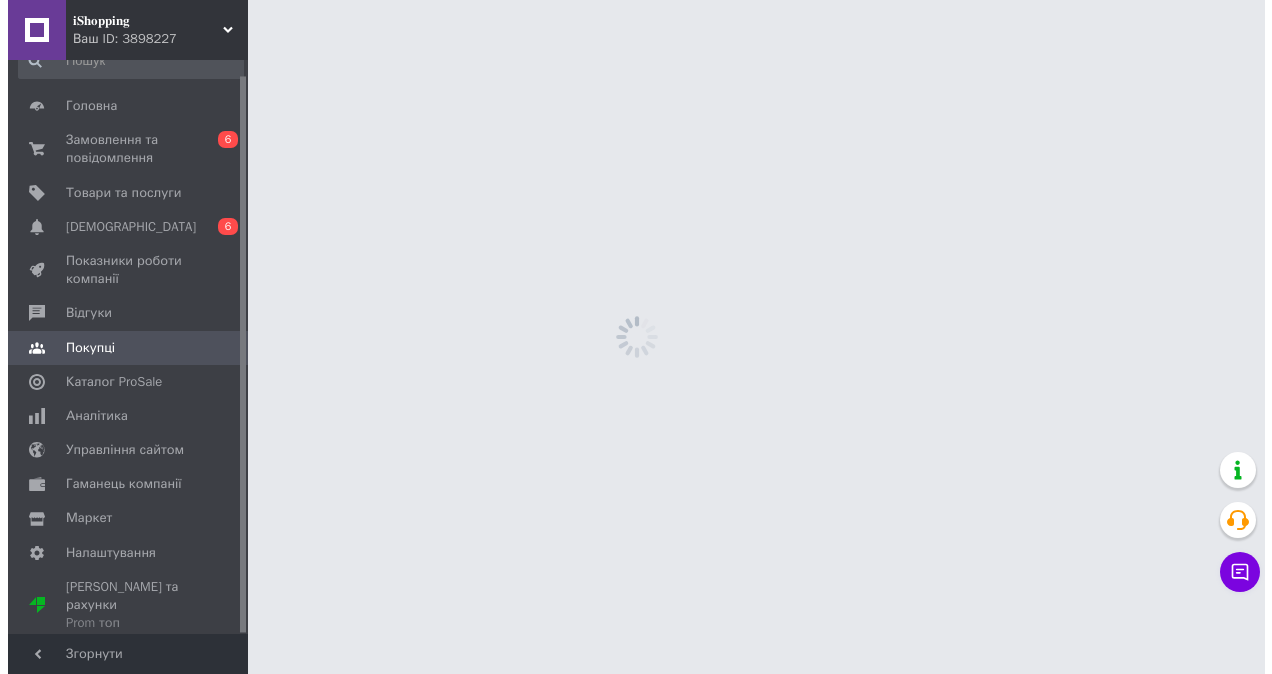 scroll, scrollTop: 0, scrollLeft: 0, axis: both 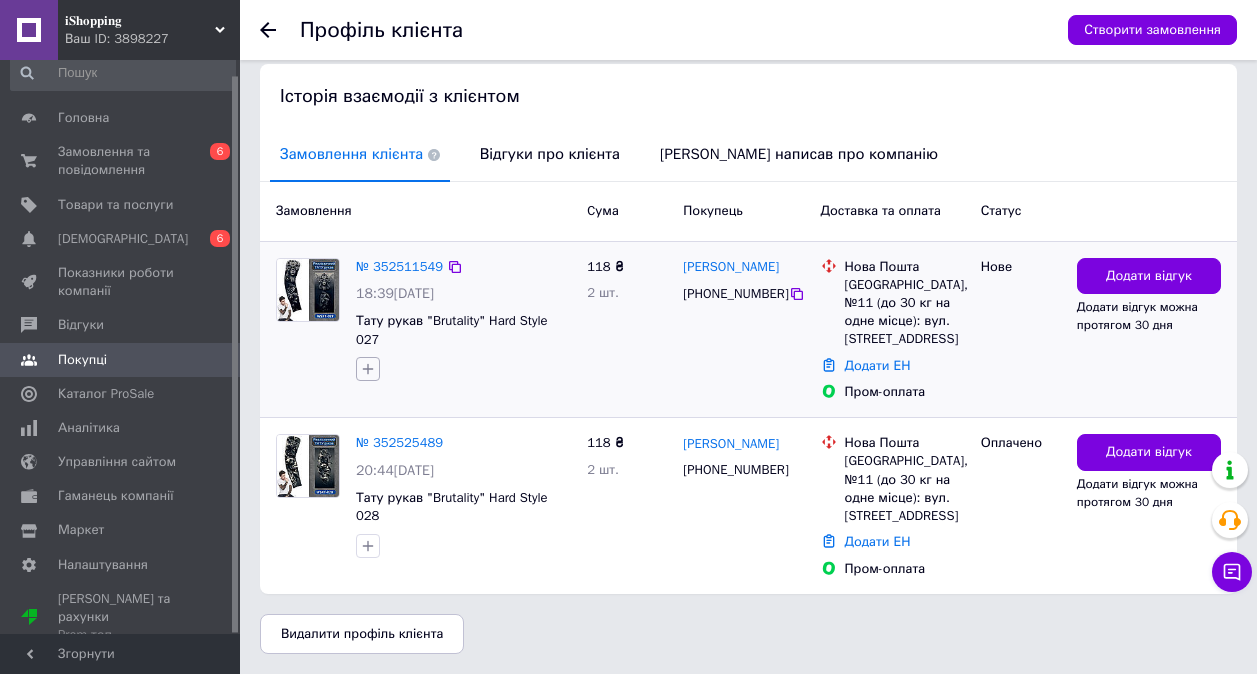 click 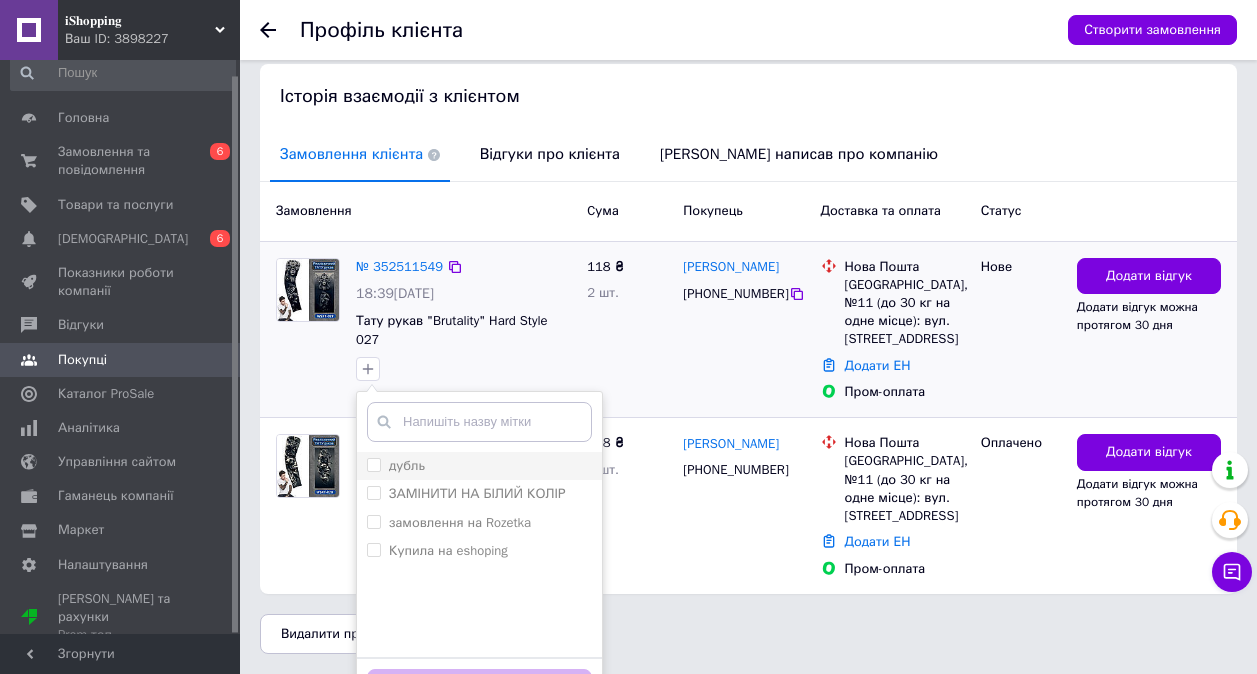 click on "дубль" at bounding box center [373, 464] 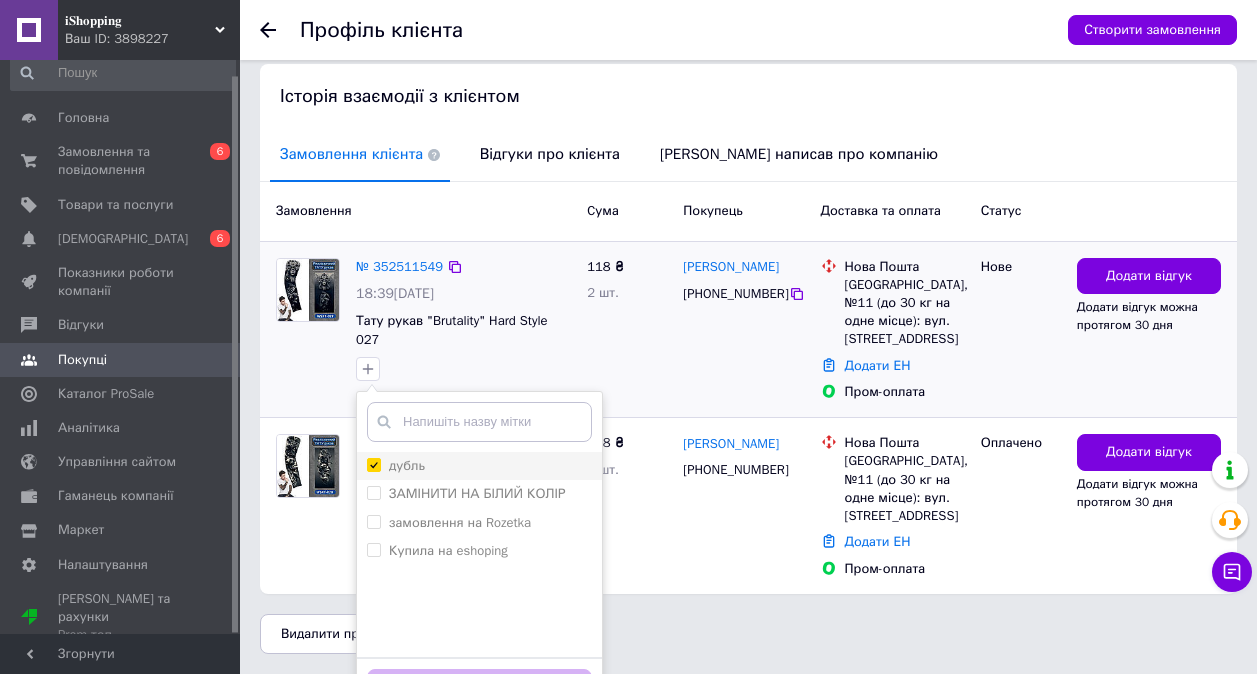 checkbox on "true" 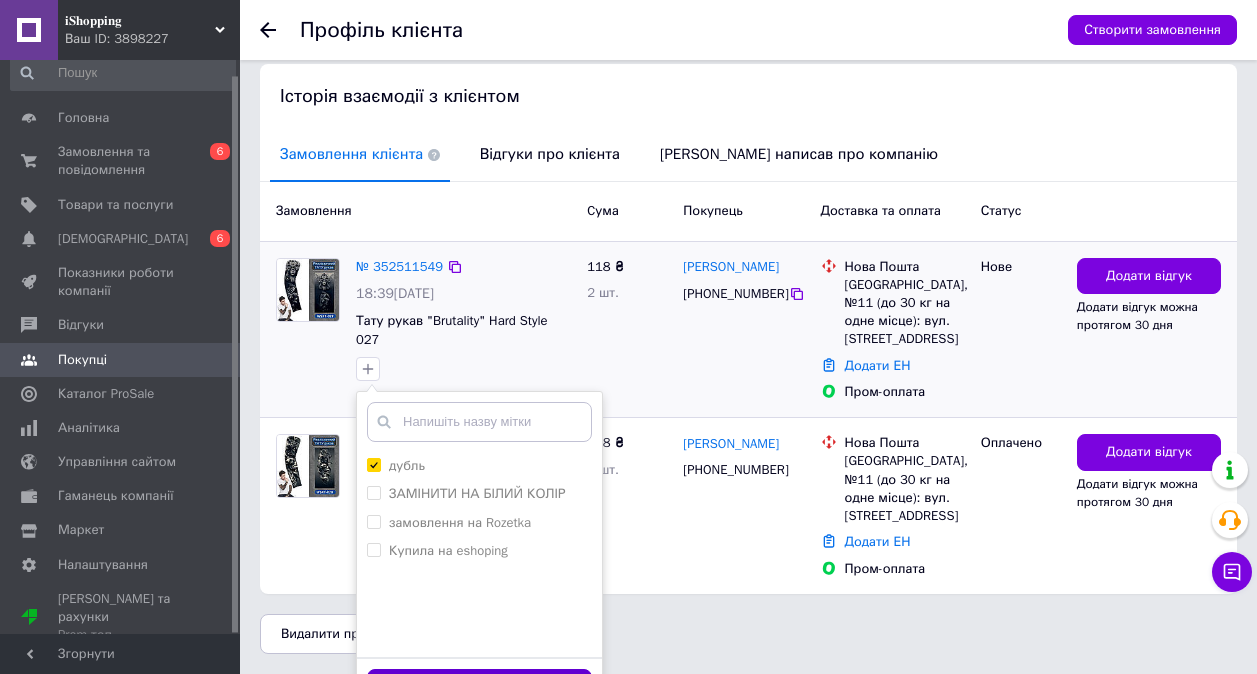 click on "Додати мітку" at bounding box center (479, 688) 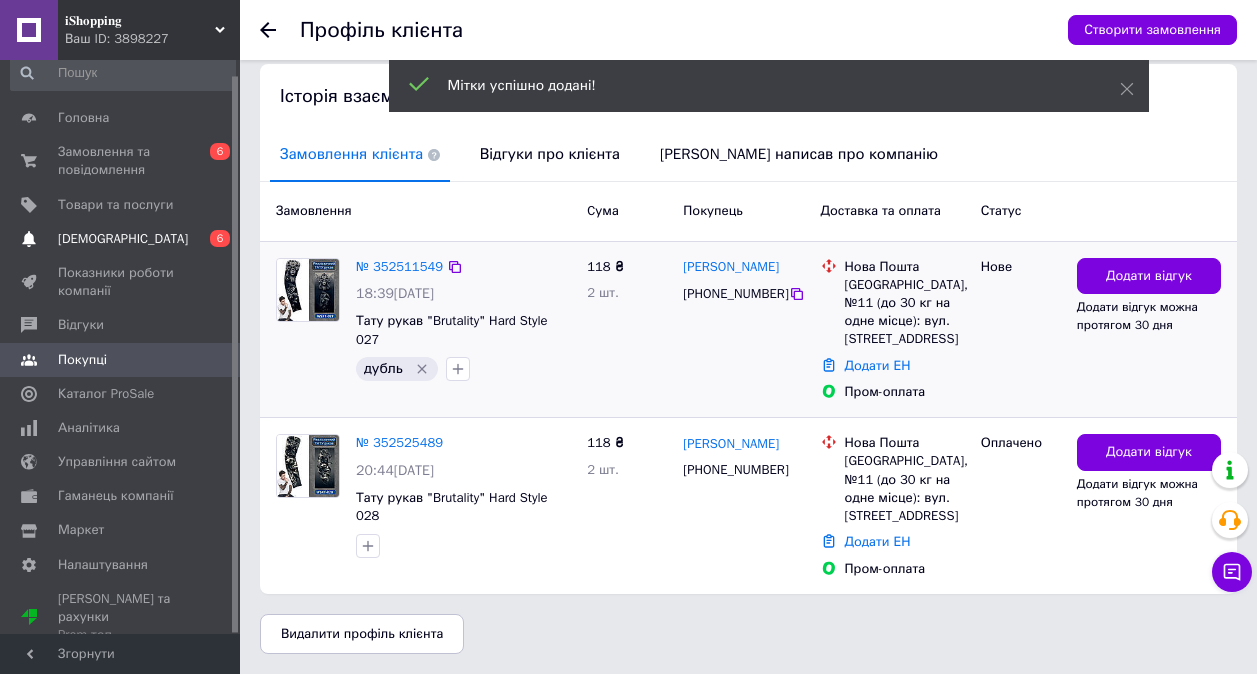 click on "[DEMOGRAPHIC_DATA]" at bounding box center [123, 239] 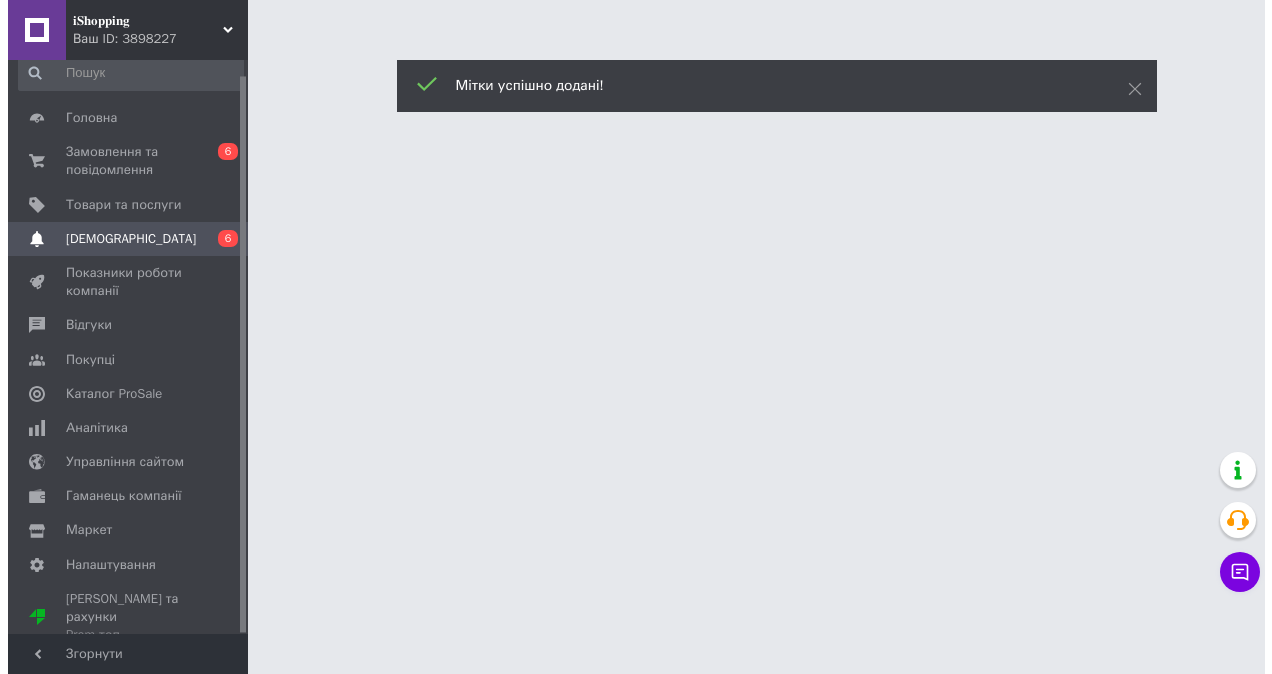 scroll, scrollTop: 0, scrollLeft: 0, axis: both 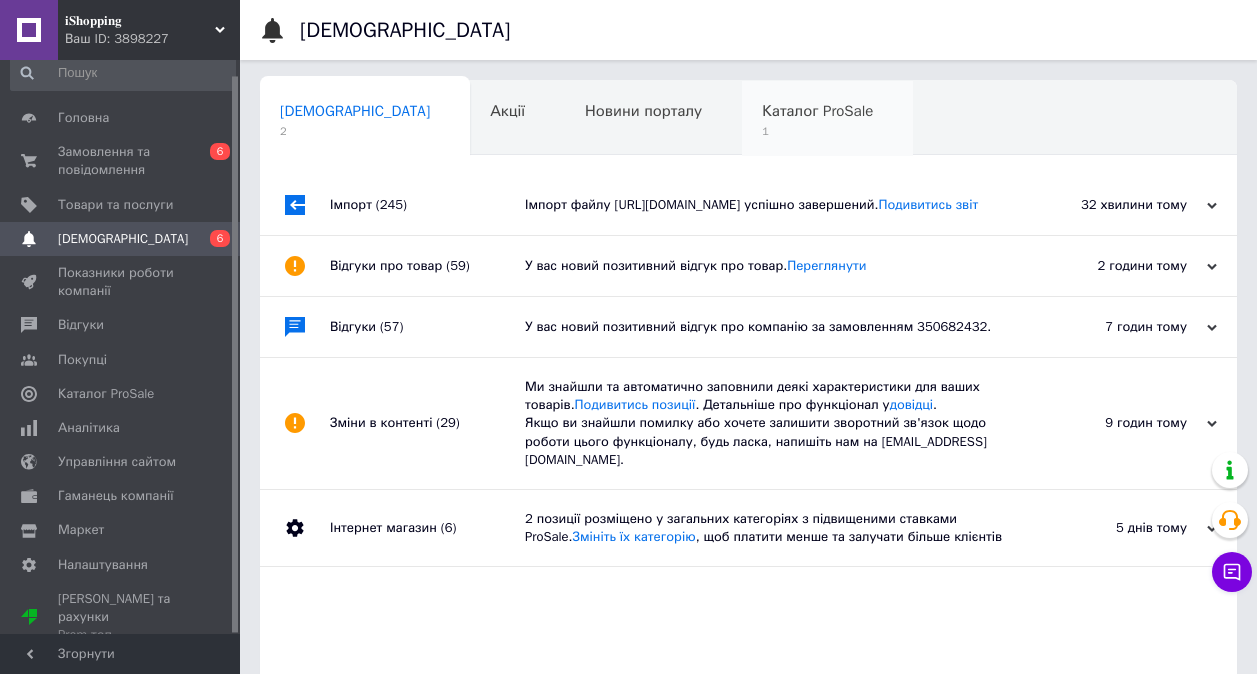 click on "Каталог ProSale" at bounding box center [817, 111] 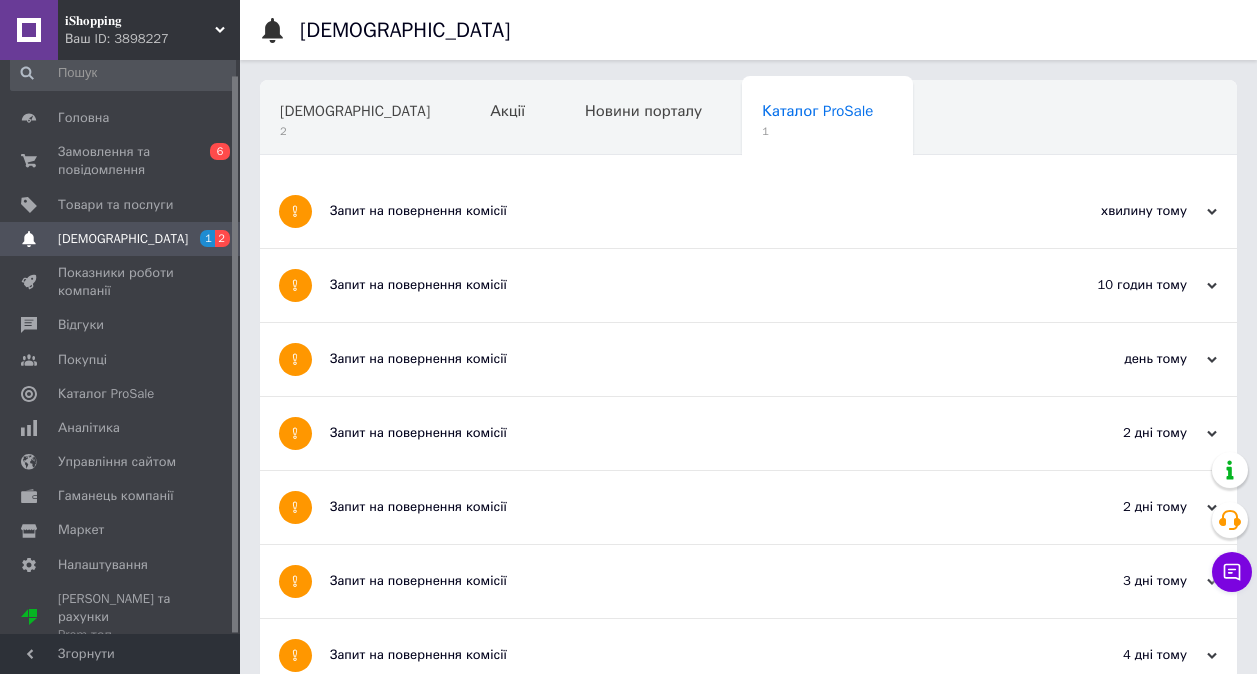click on "Запит на повернення комісії" at bounding box center (673, 211) 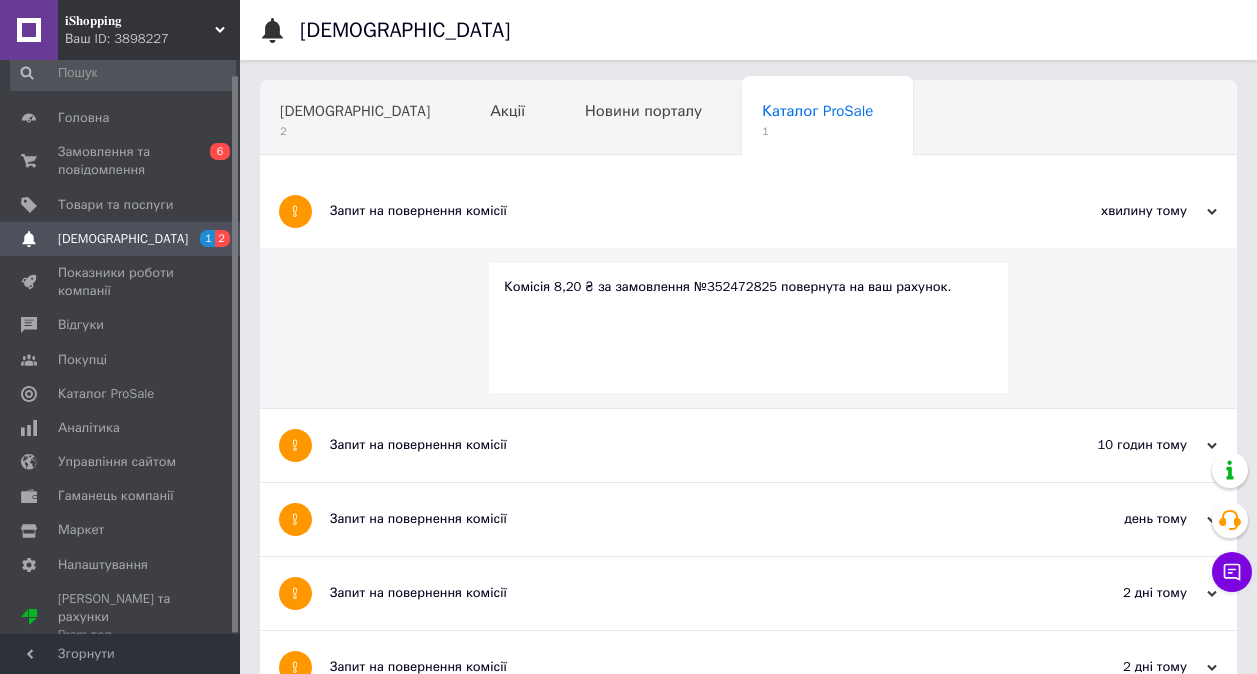 click on "Запит на повернення комісії" at bounding box center [673, 211] 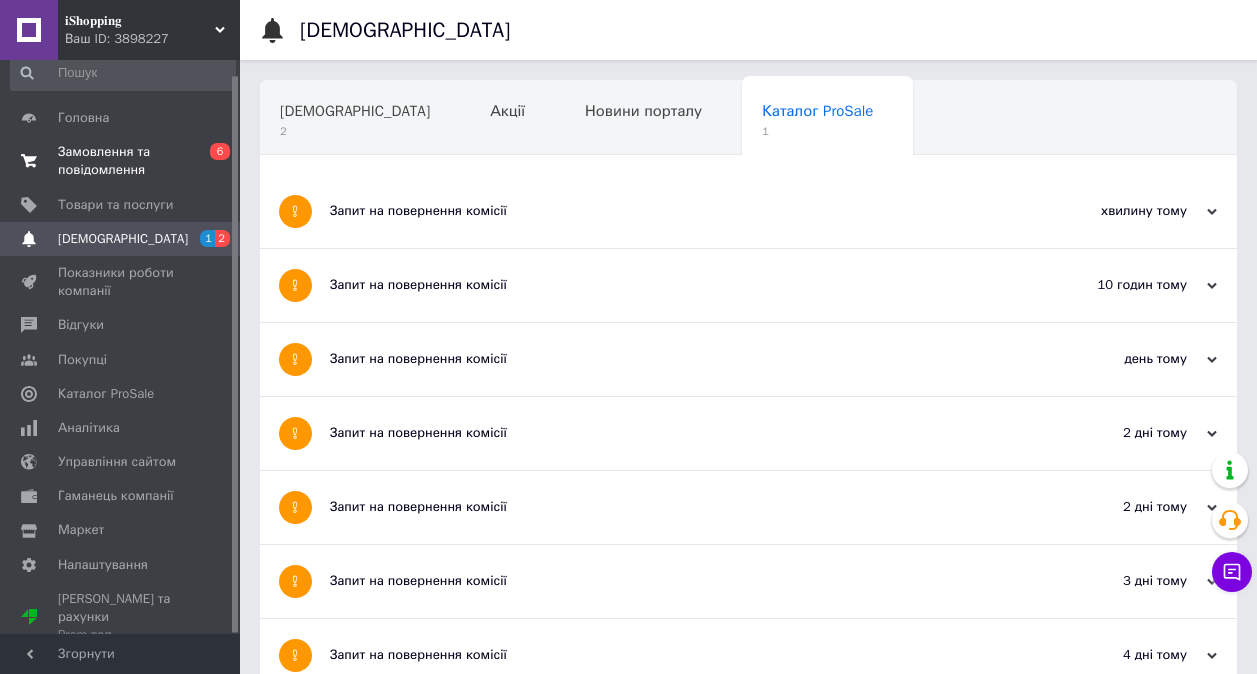 click on "Замовлення та повідомлення" at bounding box center (121, 161) 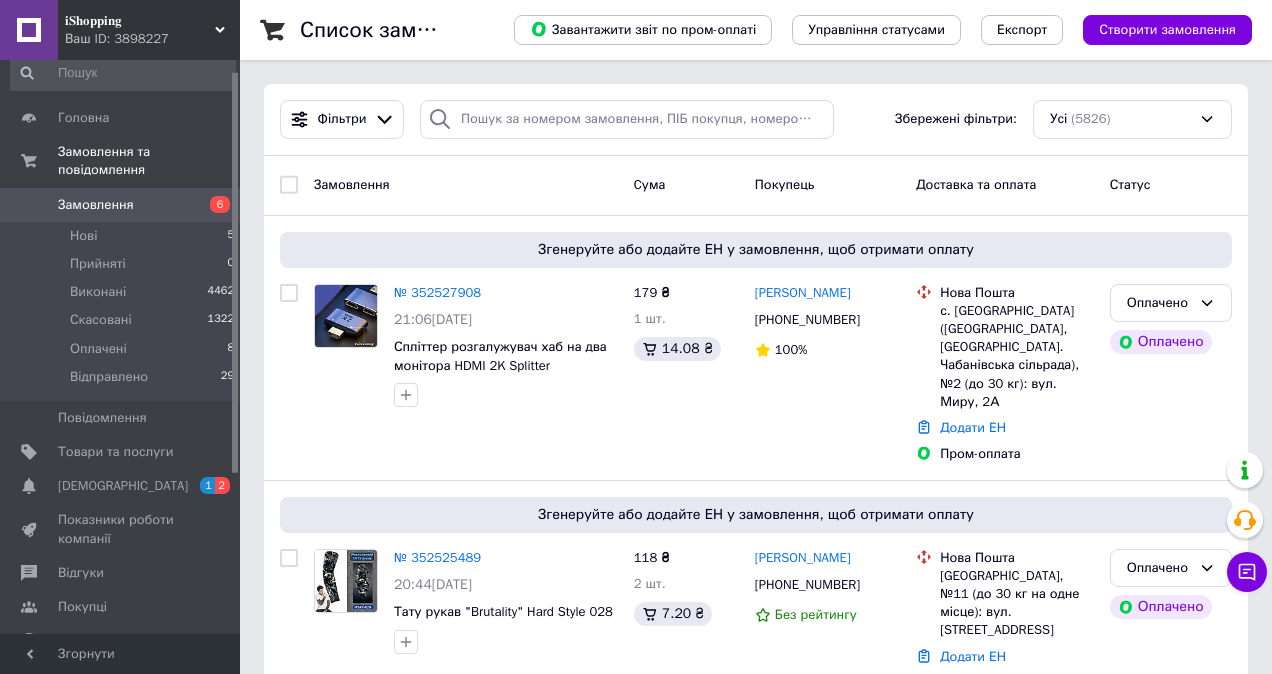 click on "[DEMOGRAPHIC_DATA]" at bounding box center [123, 486] 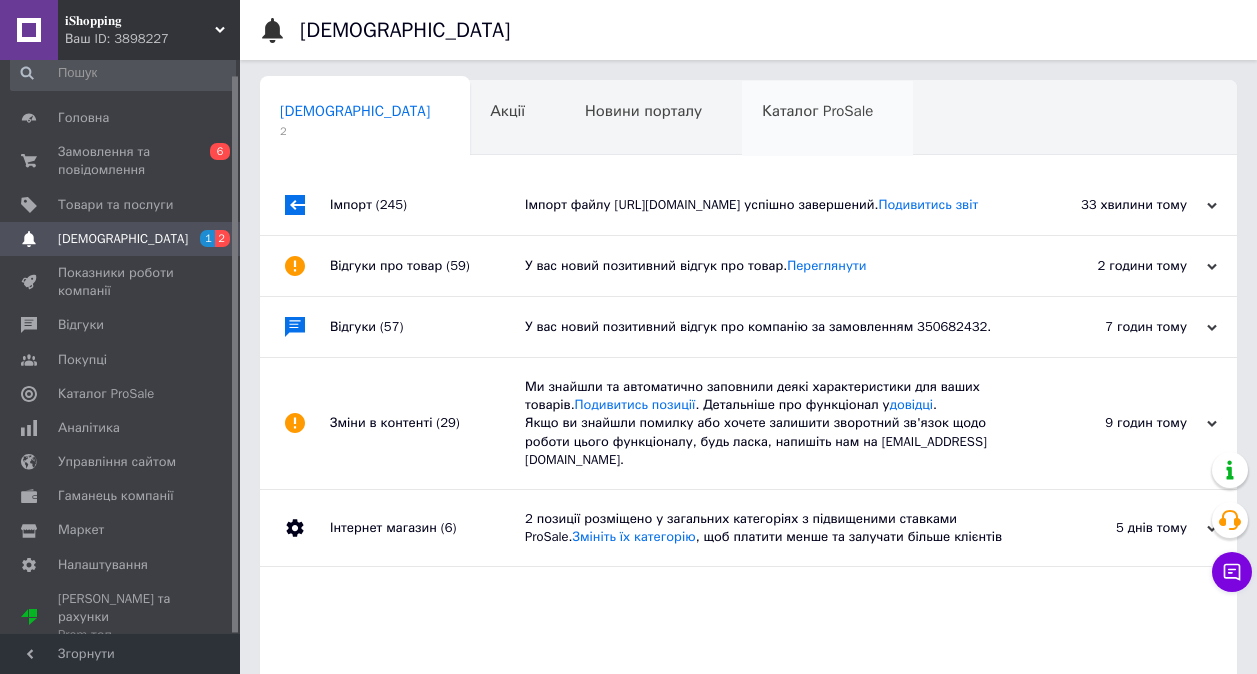 click on "Каталог ProSale 0" at bounding box center [827, 119] 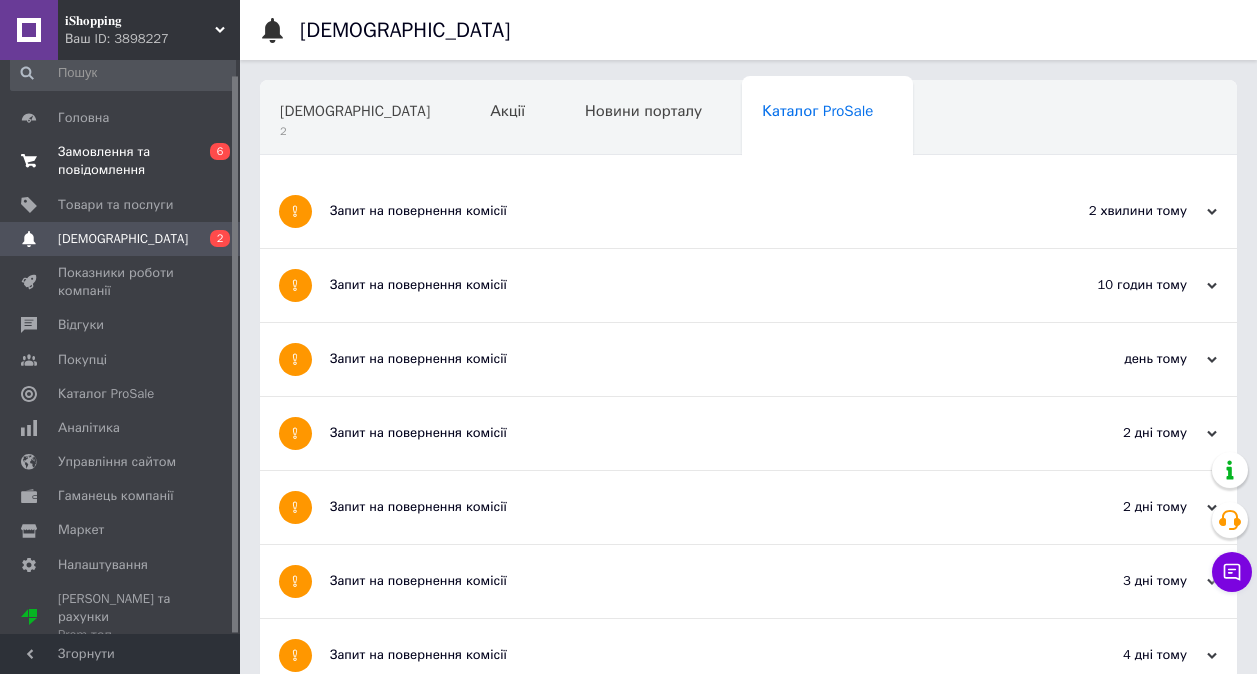 click on "Замовлення та повідомлення" at bounding box center (121, 161) 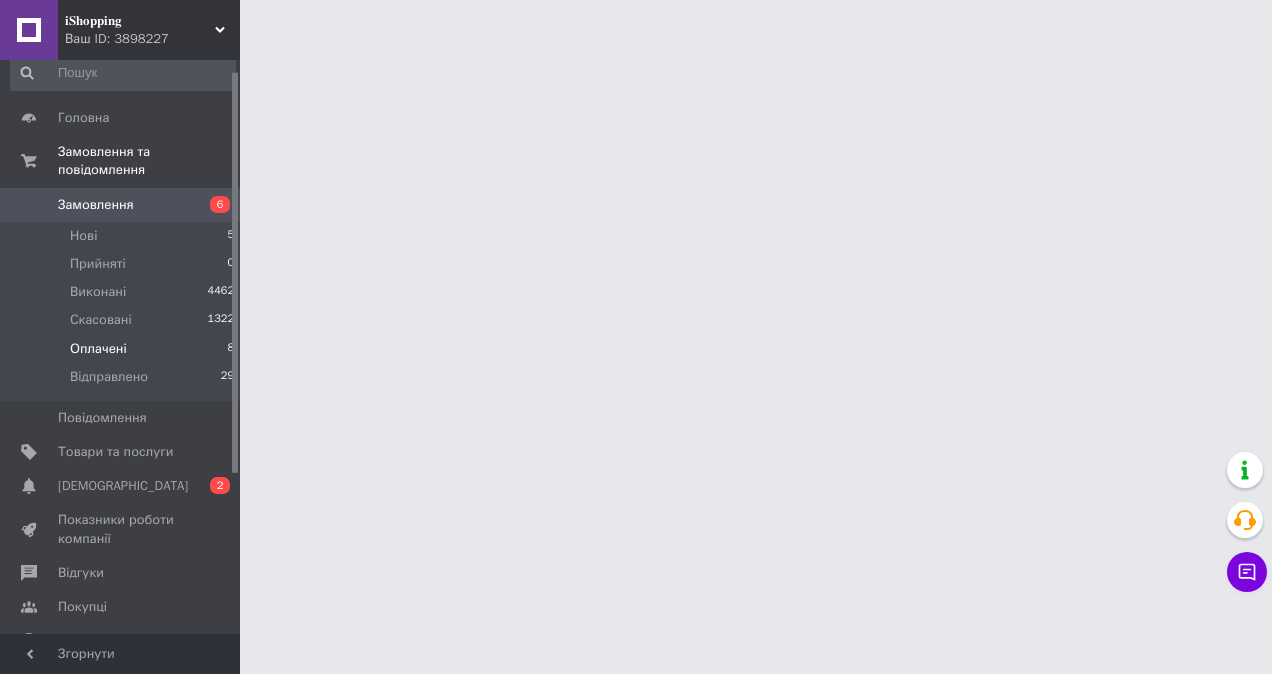 click on "Оплачені" at bounding box center (98, 349) 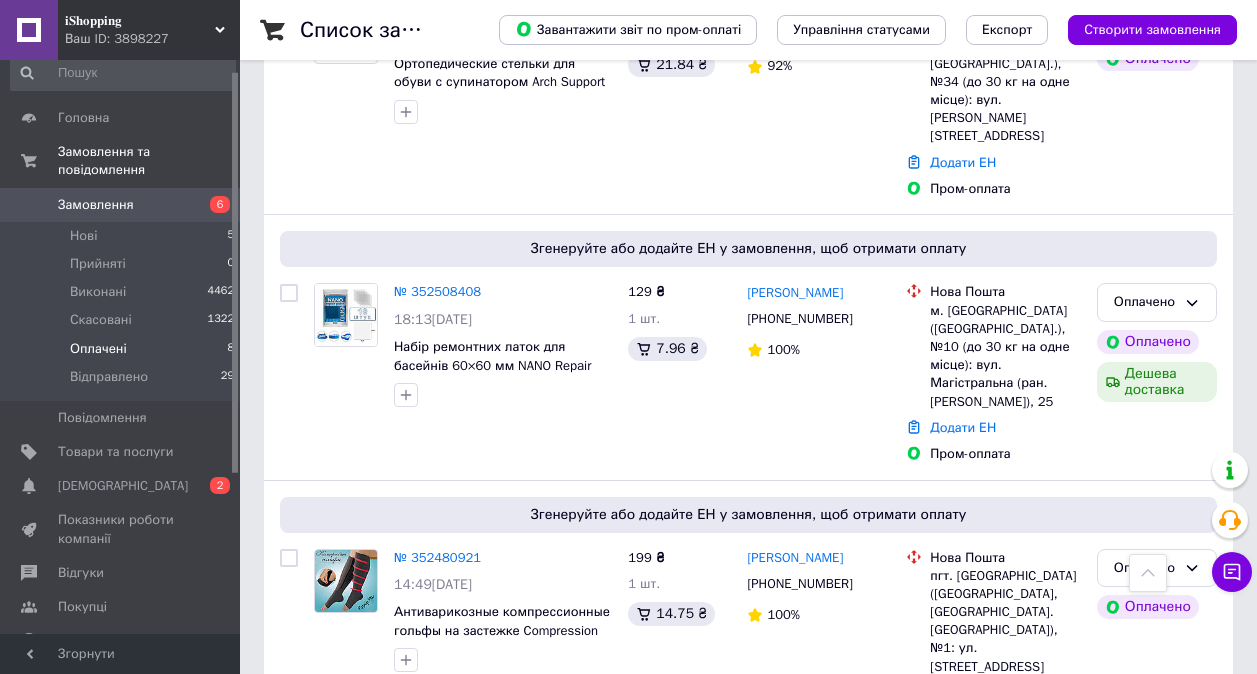 scroll, scrollTop: 1582, scrollLeft: 0, axis: vertical 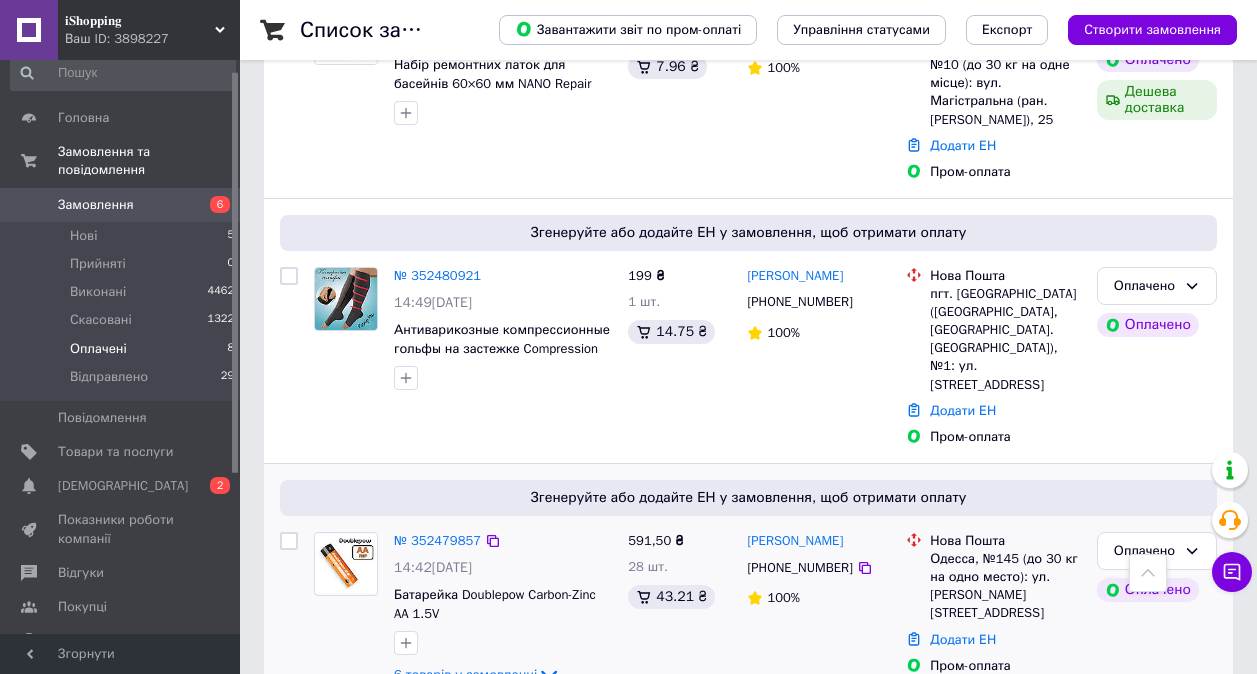 click on "6 товарів у замовленні" at bounding box center (465, 674) 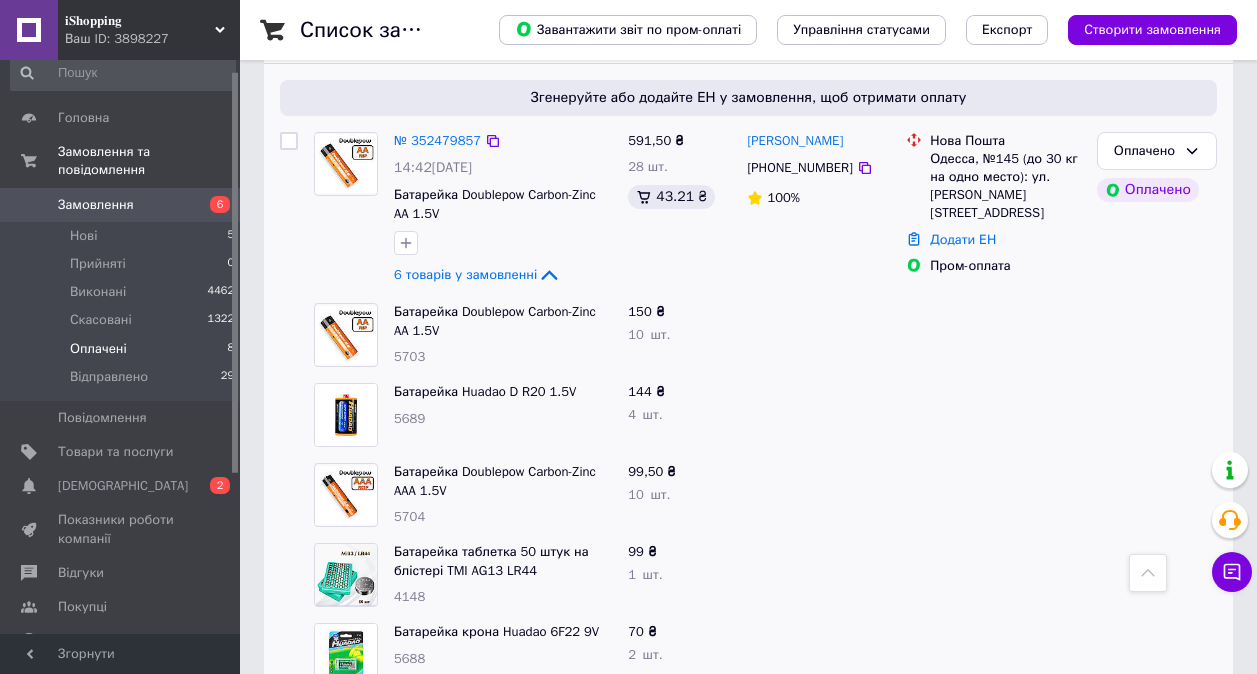 scroll, scrollTop: 2063, scrollLeft: 0, axis: vertical 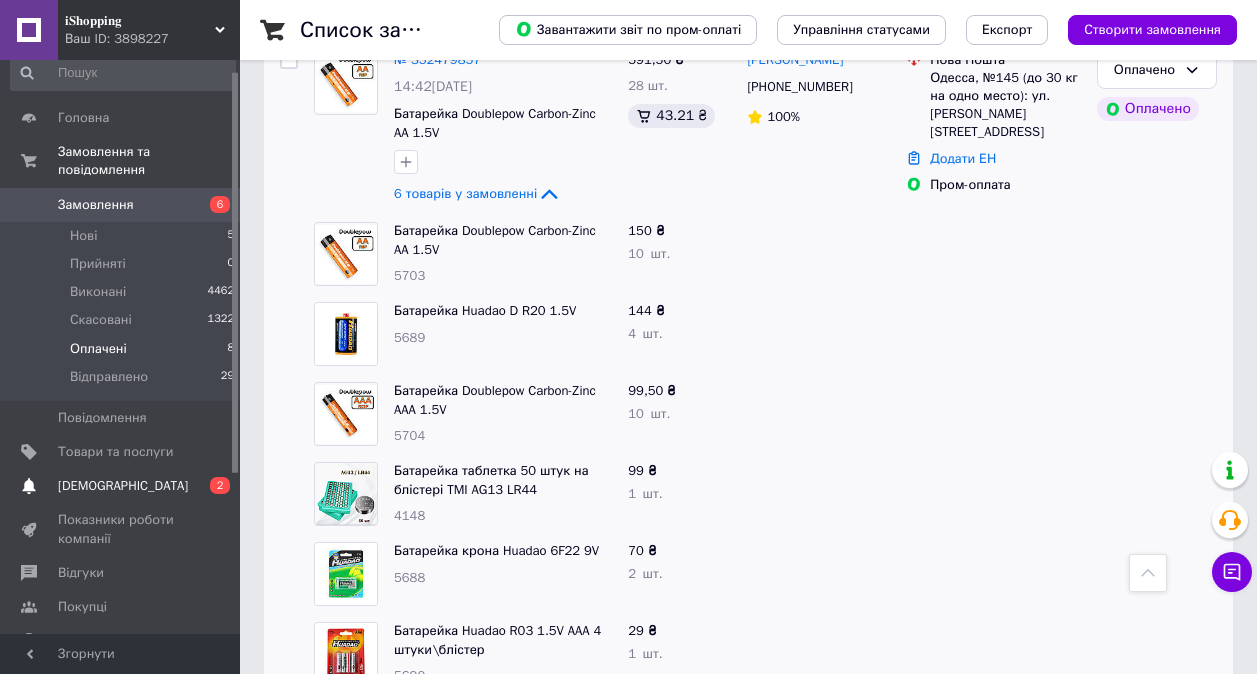 click on "[DEMOGRAPHIC_DATA] 0 2" at bounding box center [123, 486] 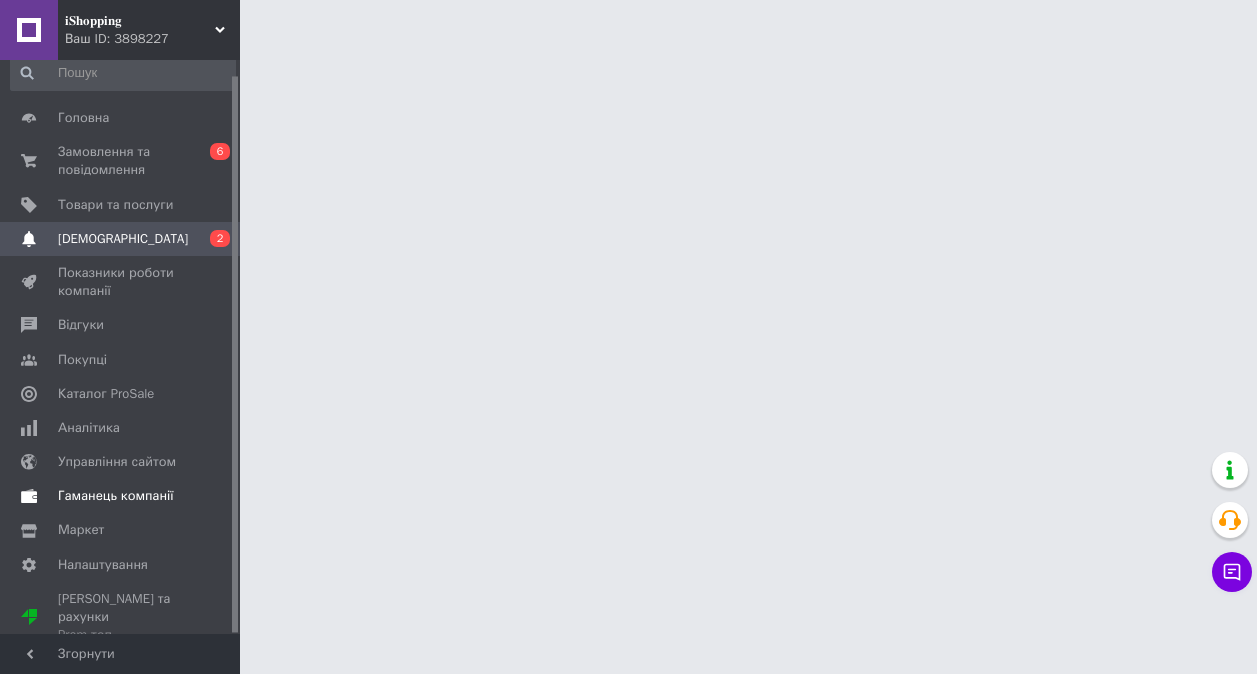 scroll, scrollTop: 0, scrollLeft: 0, axis: both 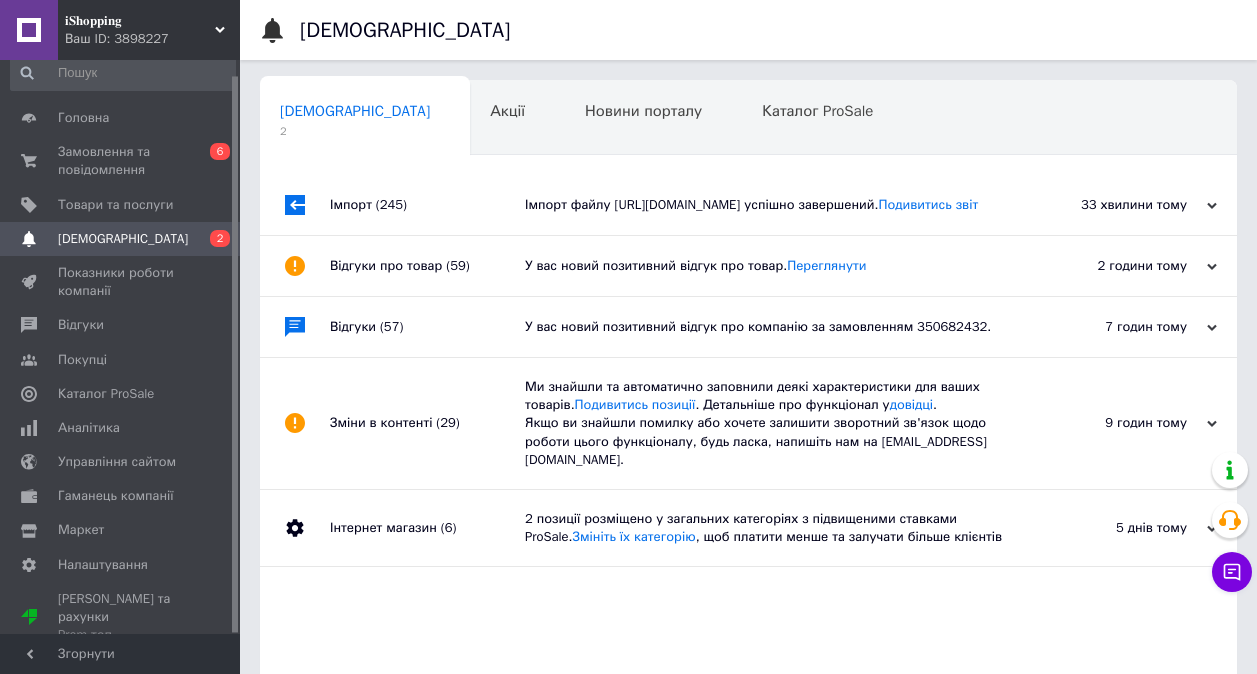 click on "33 хвилини тому [DATE]" at bounding box center [1127, 205] 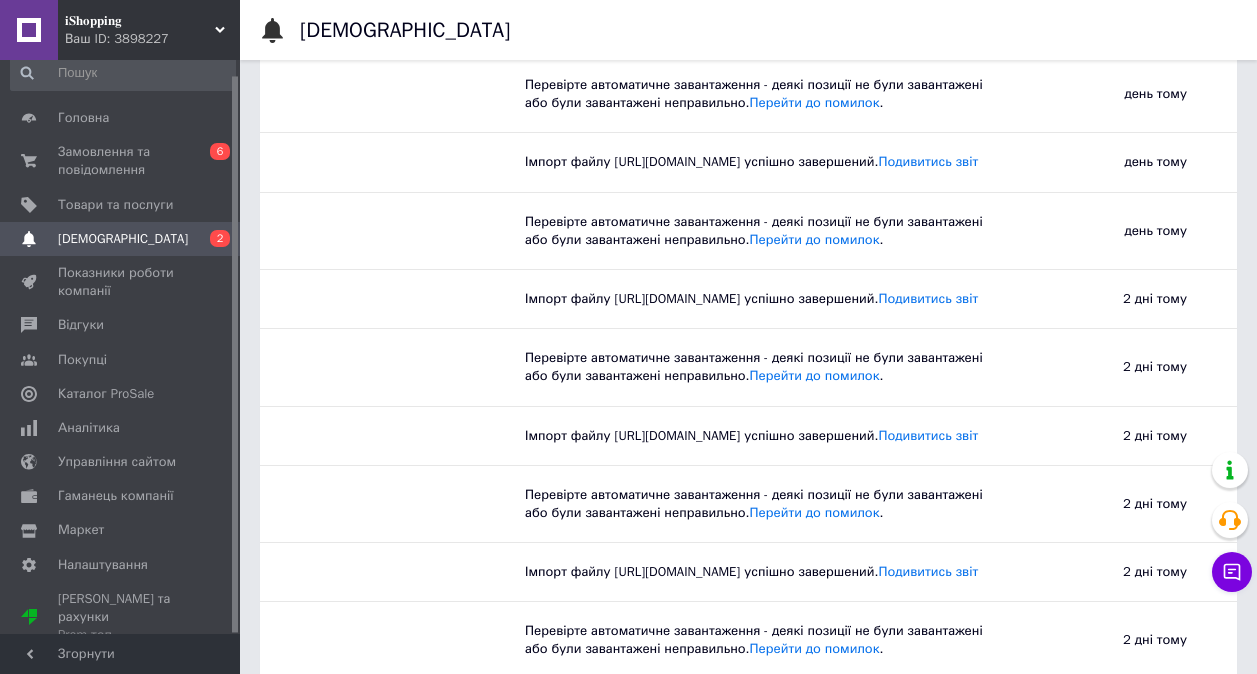 scroll, scrollTop: 1100, scrollLeft: 0, axis: vertical 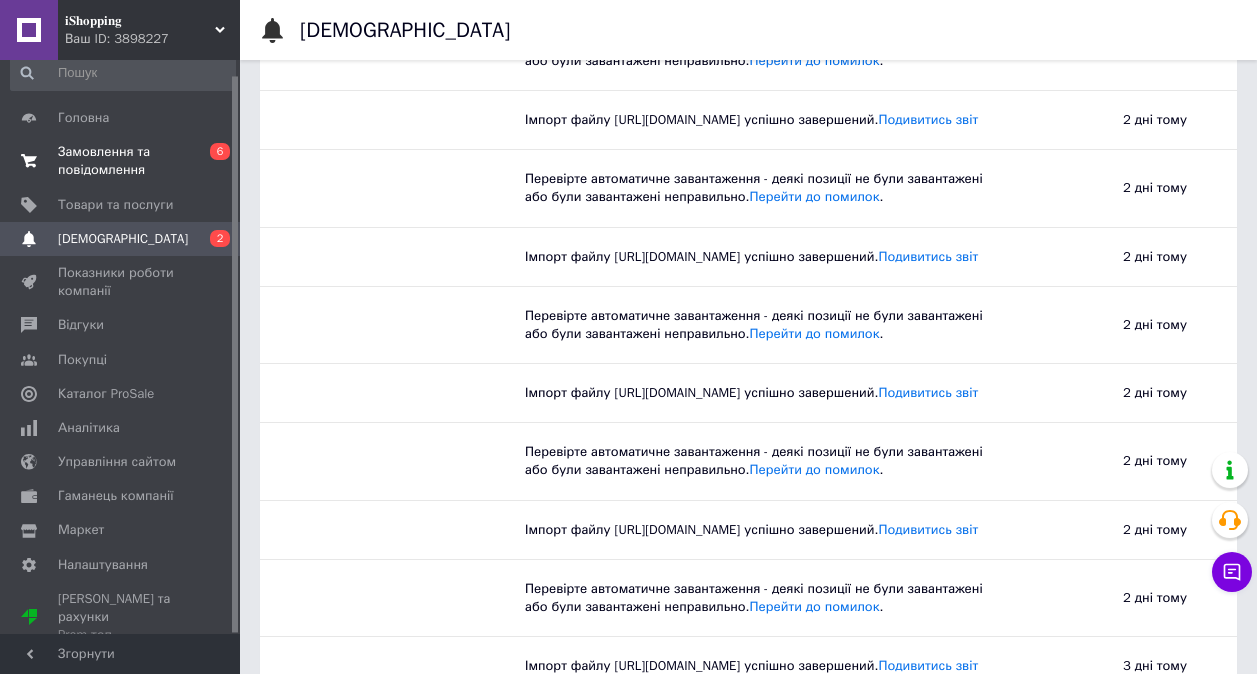 click on "Замовлення та повідомлення" at bounding box center (121, 161) 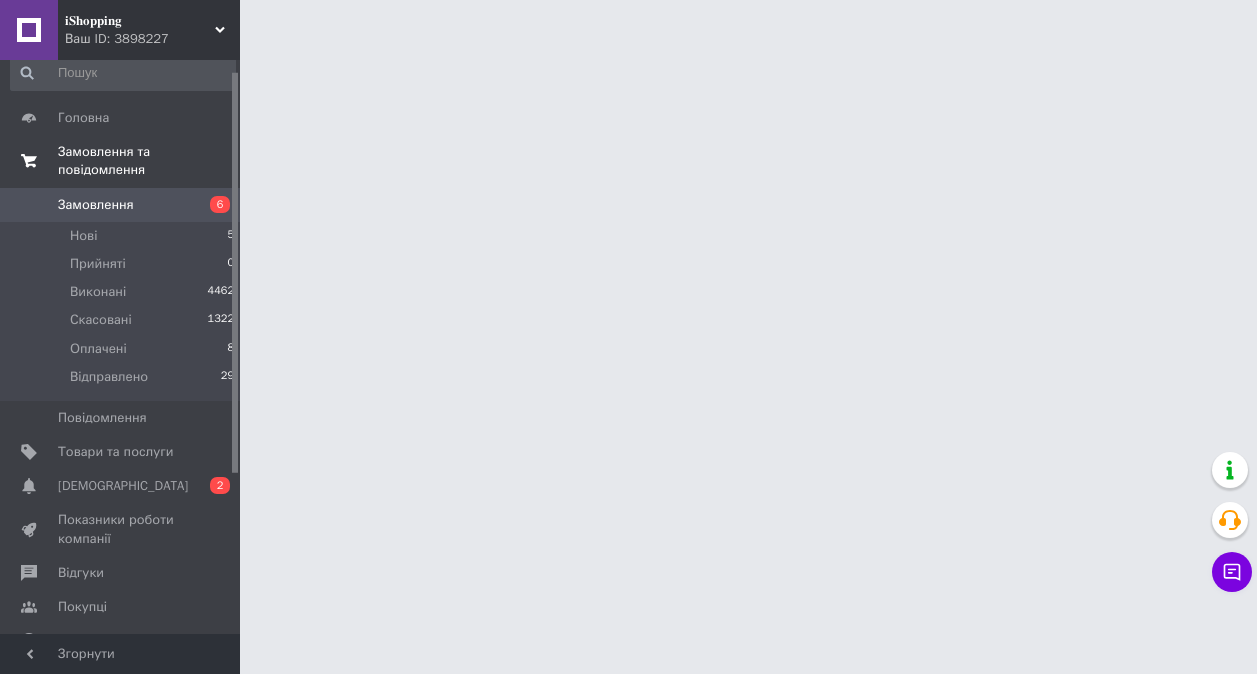 scroll, scrollTop: 0, scrollLeft: 0, axis: both 